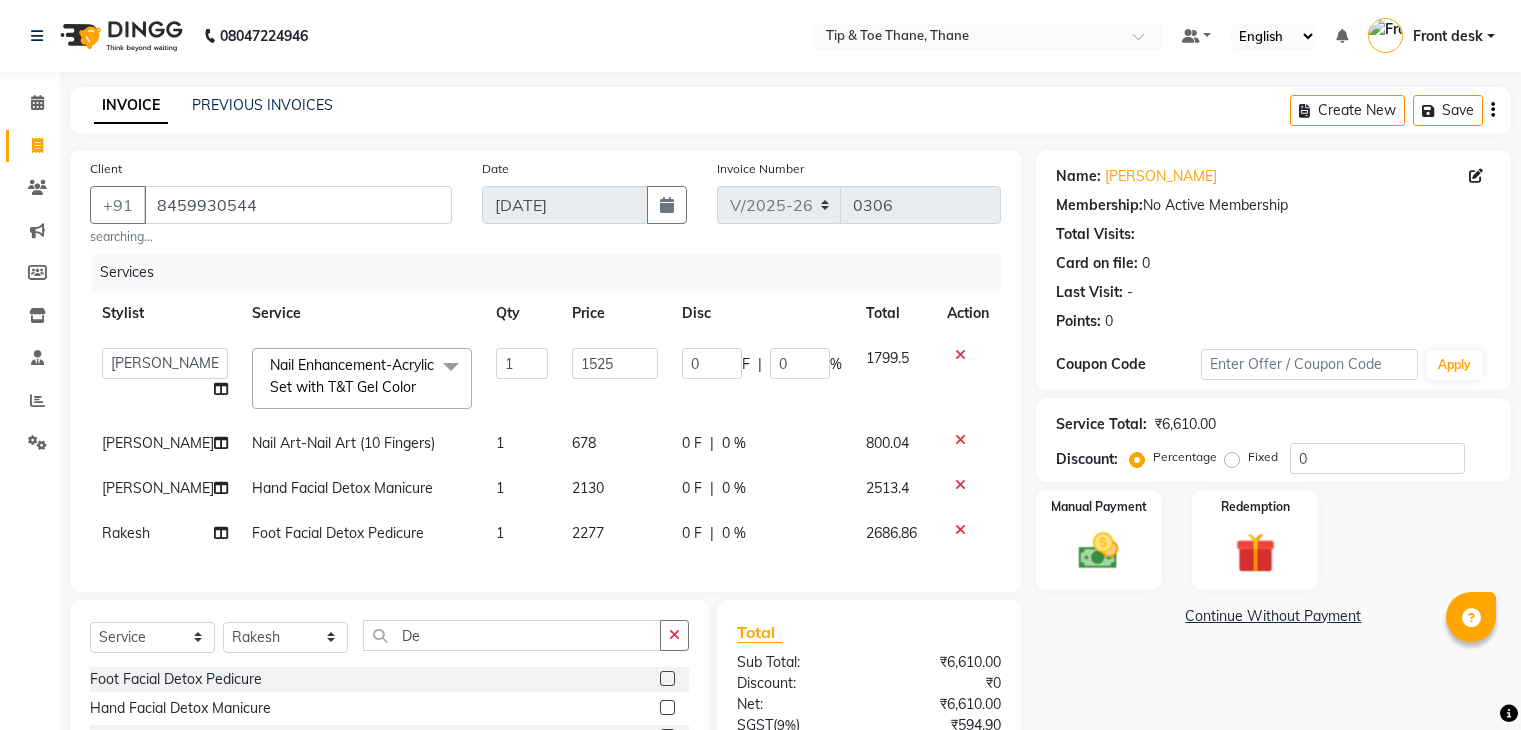 select on "5603" 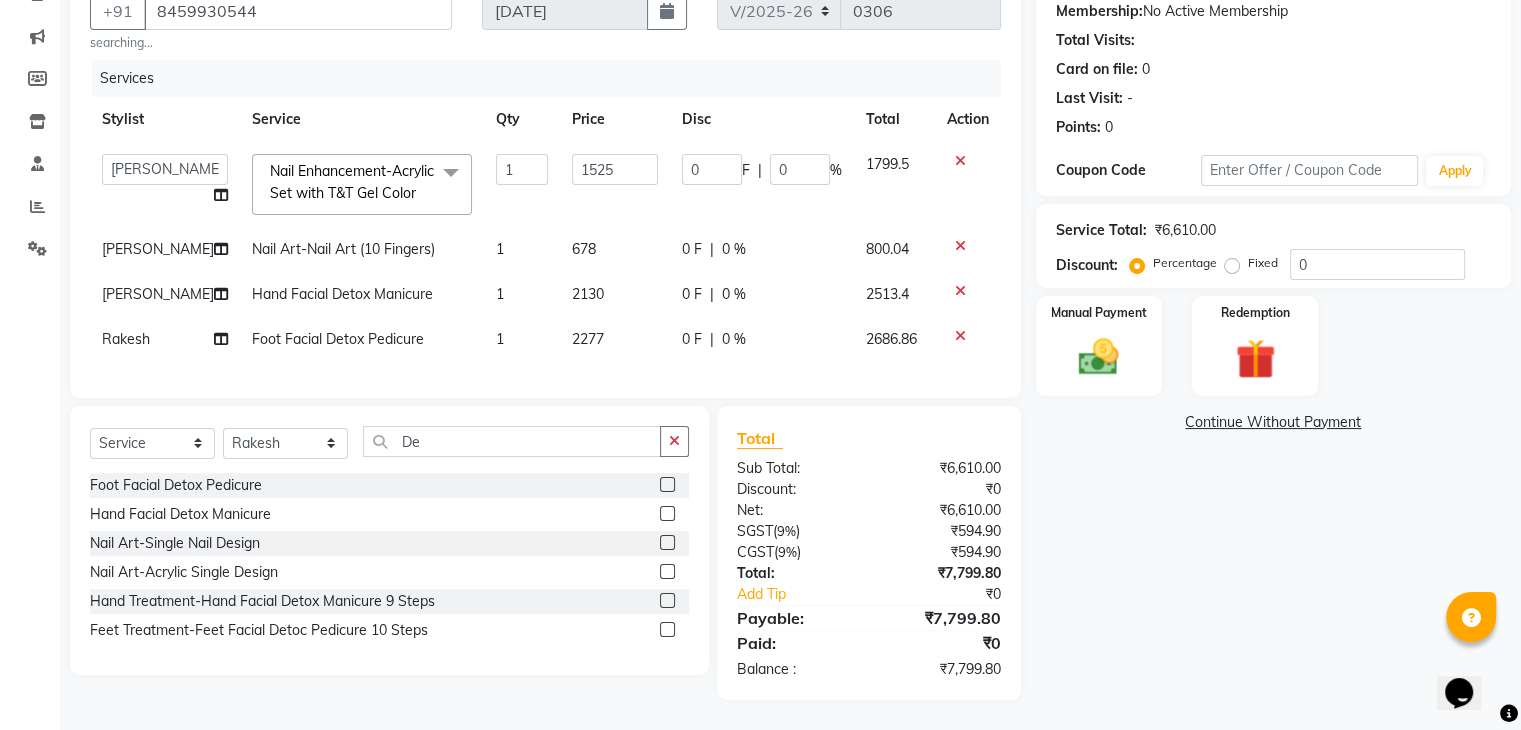 scroll, scrollTop: 0, scrollLeft: 0, axis: both 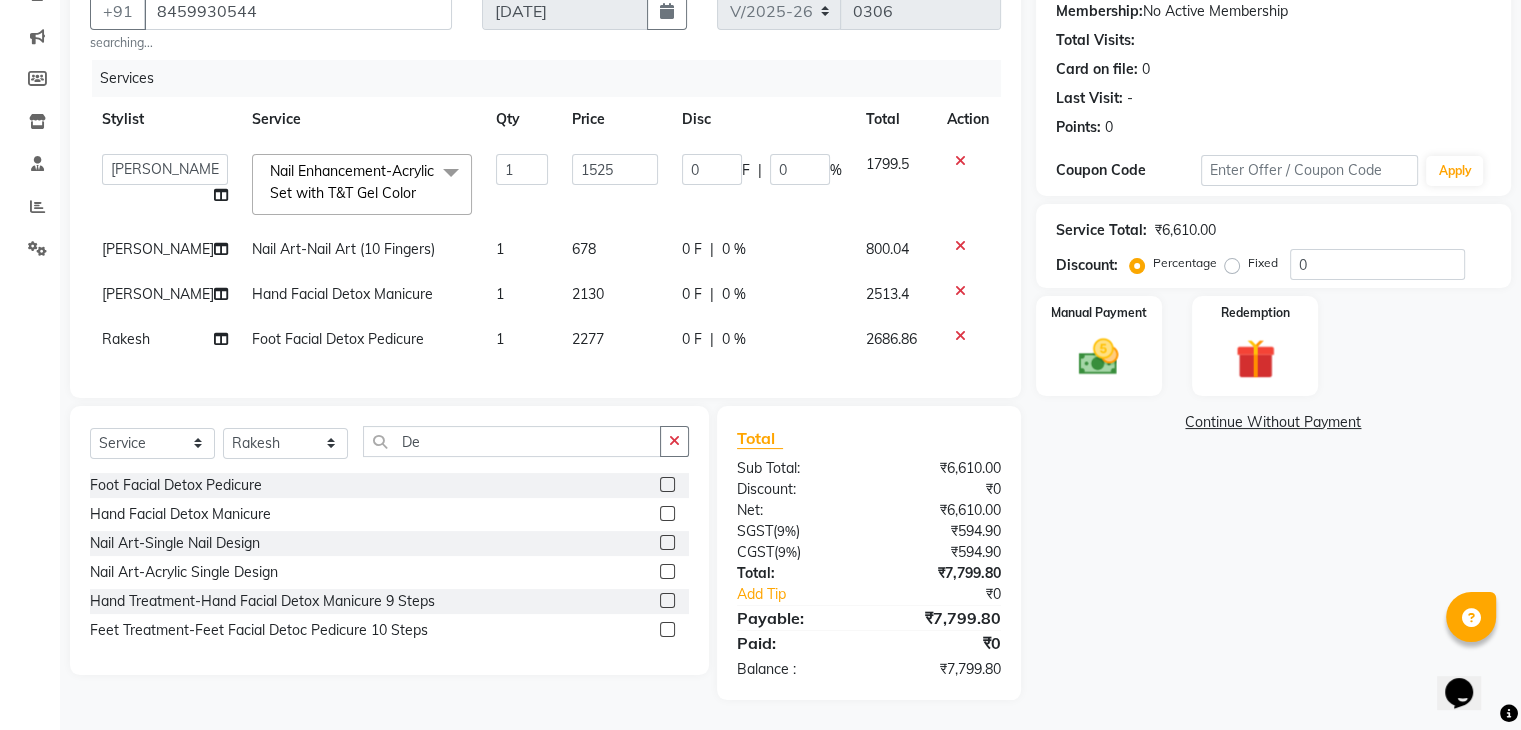 click on "Name: [PERSON_NAME] Membership:  No Active Membership  Total Visits:   Card on file:  0 Last Visit:   - Points:   0  Coupon Code Apply Service Total:  ₹6,610.00  Discount:  Percentage   Fixed  0 Manual Payment Redemption  Continue Without Payment" 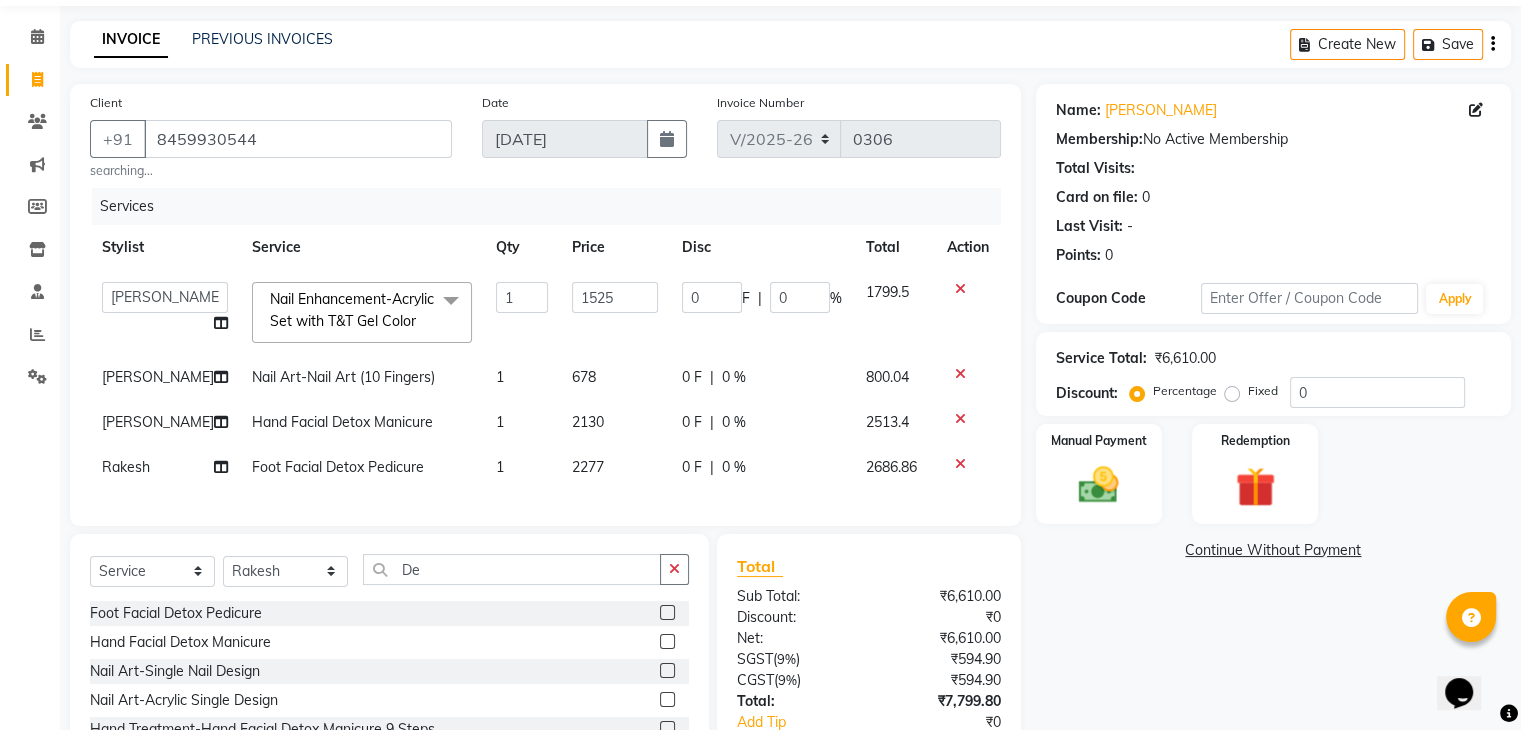 scroll, scrollTop: 0, scrollLeft: 0, axis: both 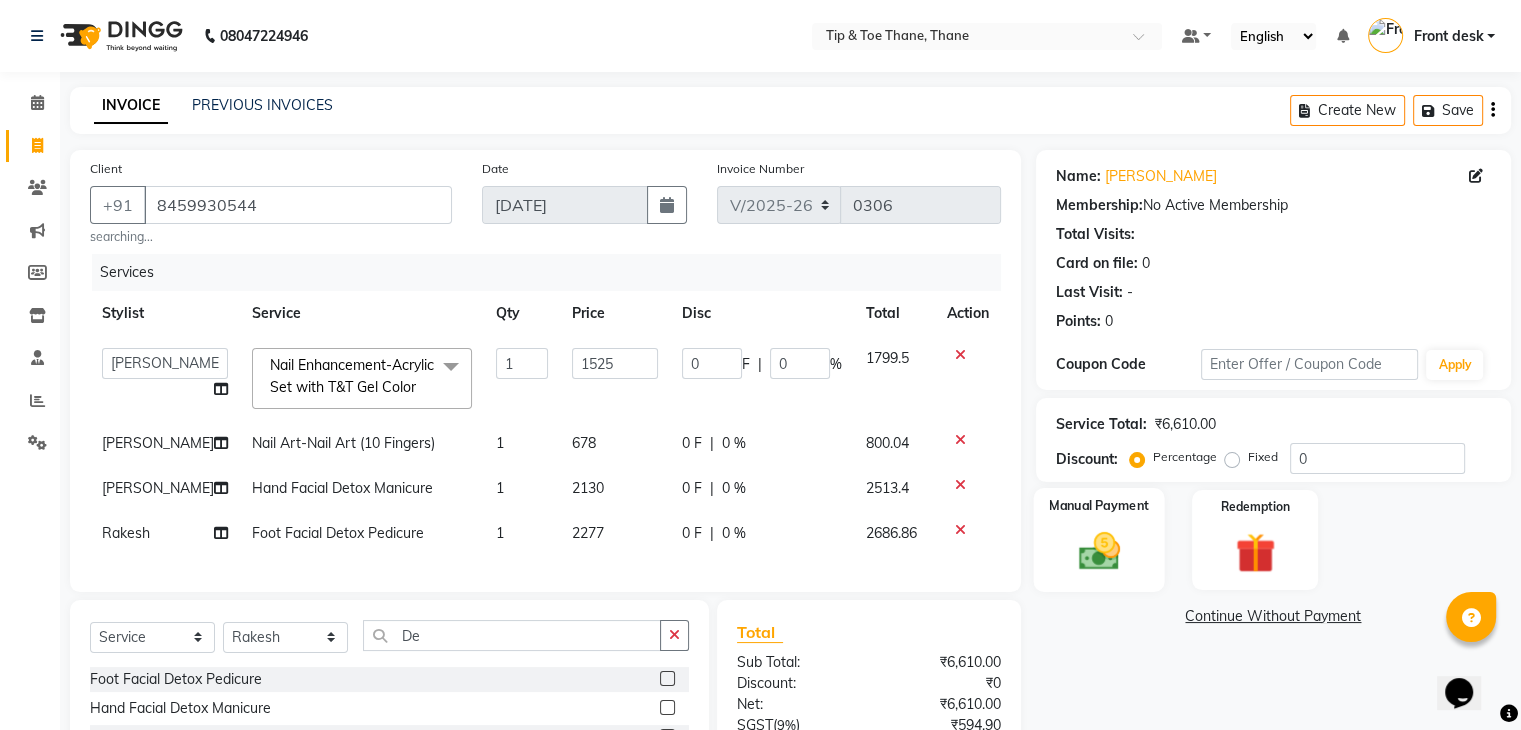 click 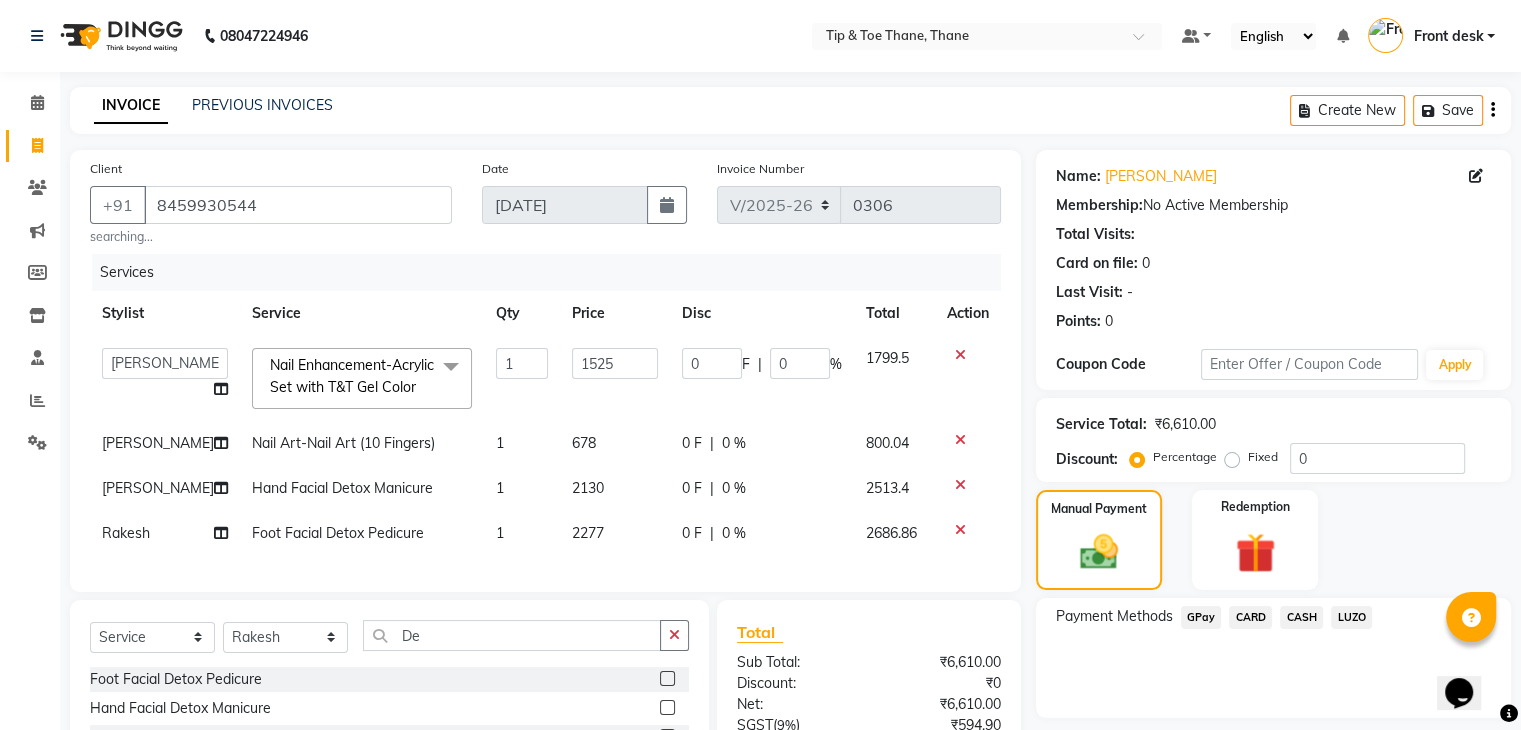 click on "GPay" 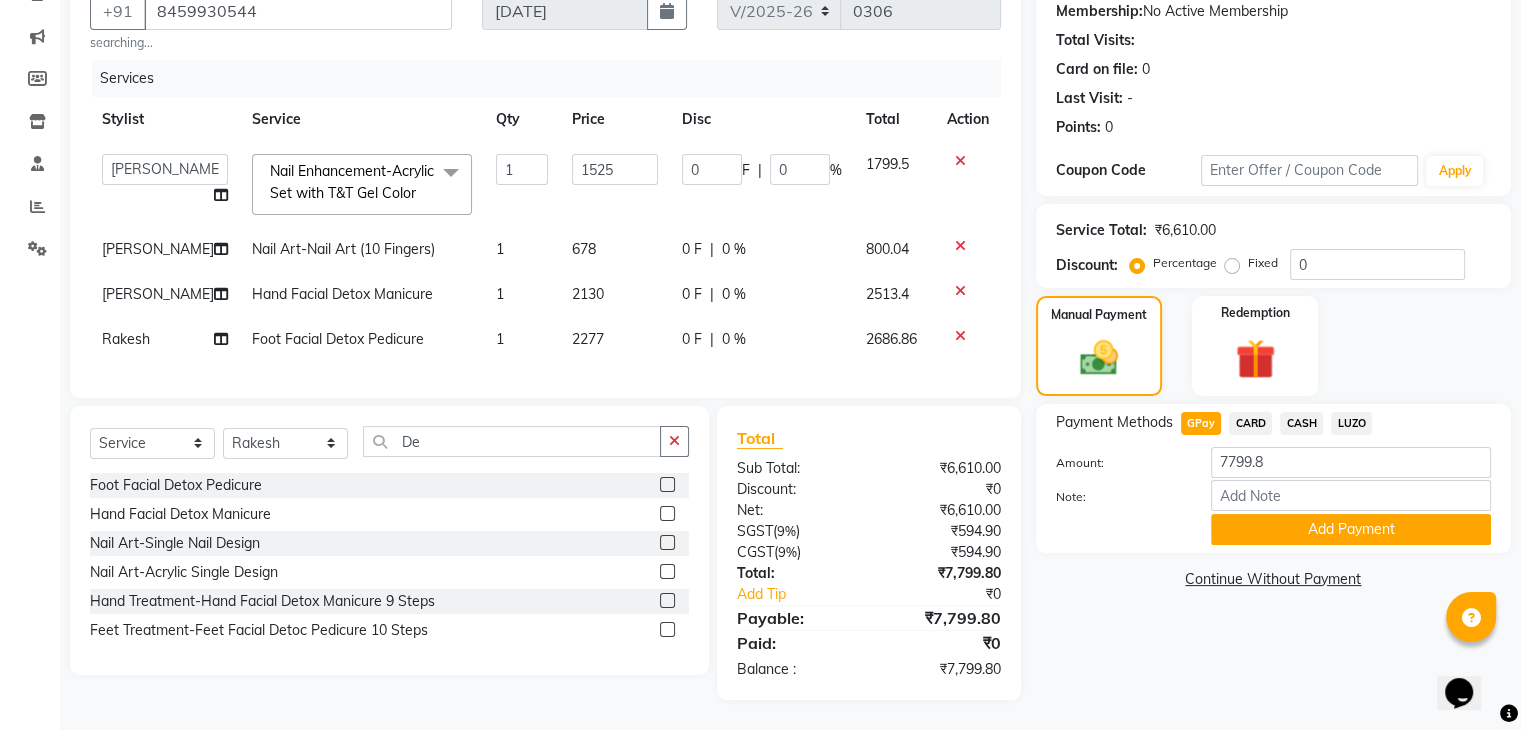 scroll, scrollTop: 231, scrollLeft: 0, axis: vertical 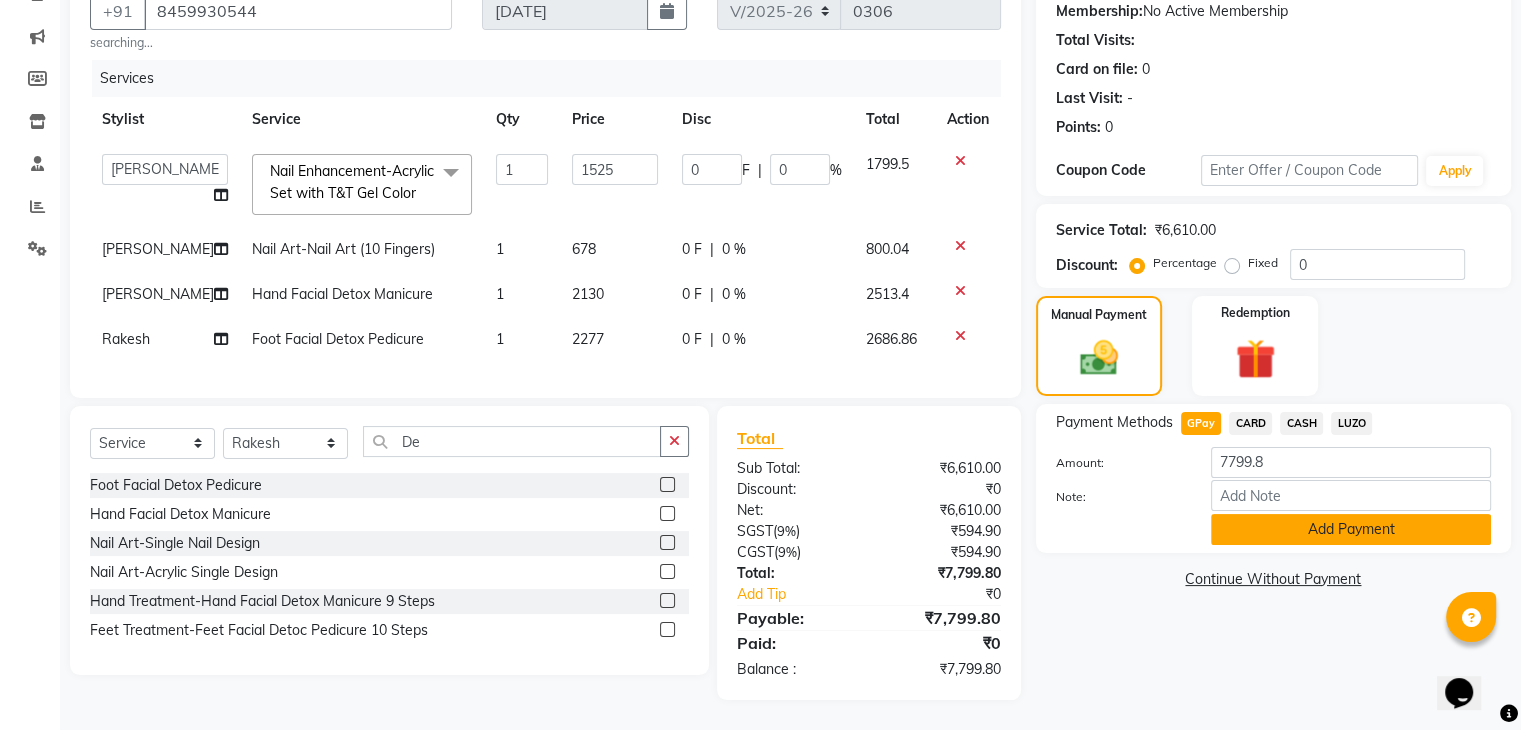 click on "Add Payment" 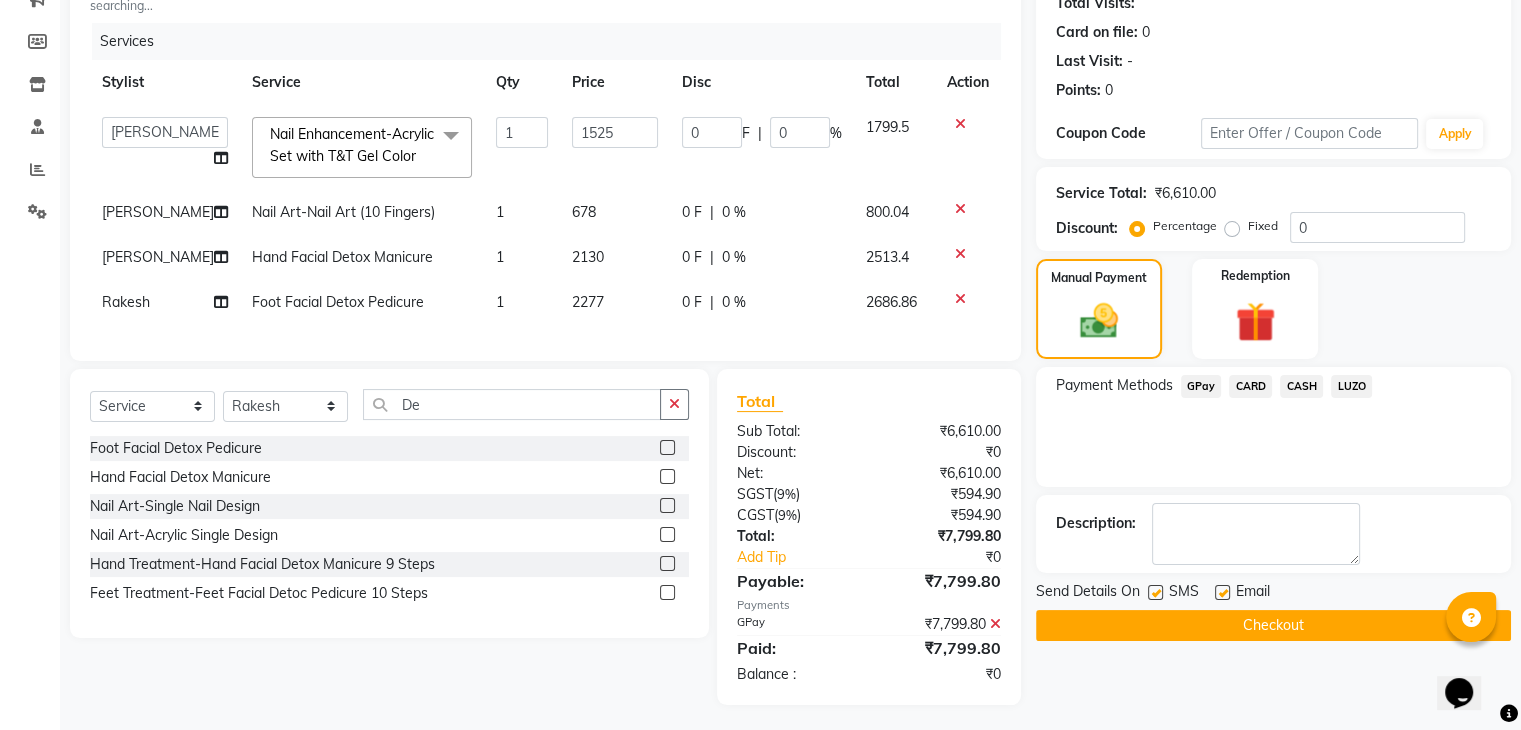click 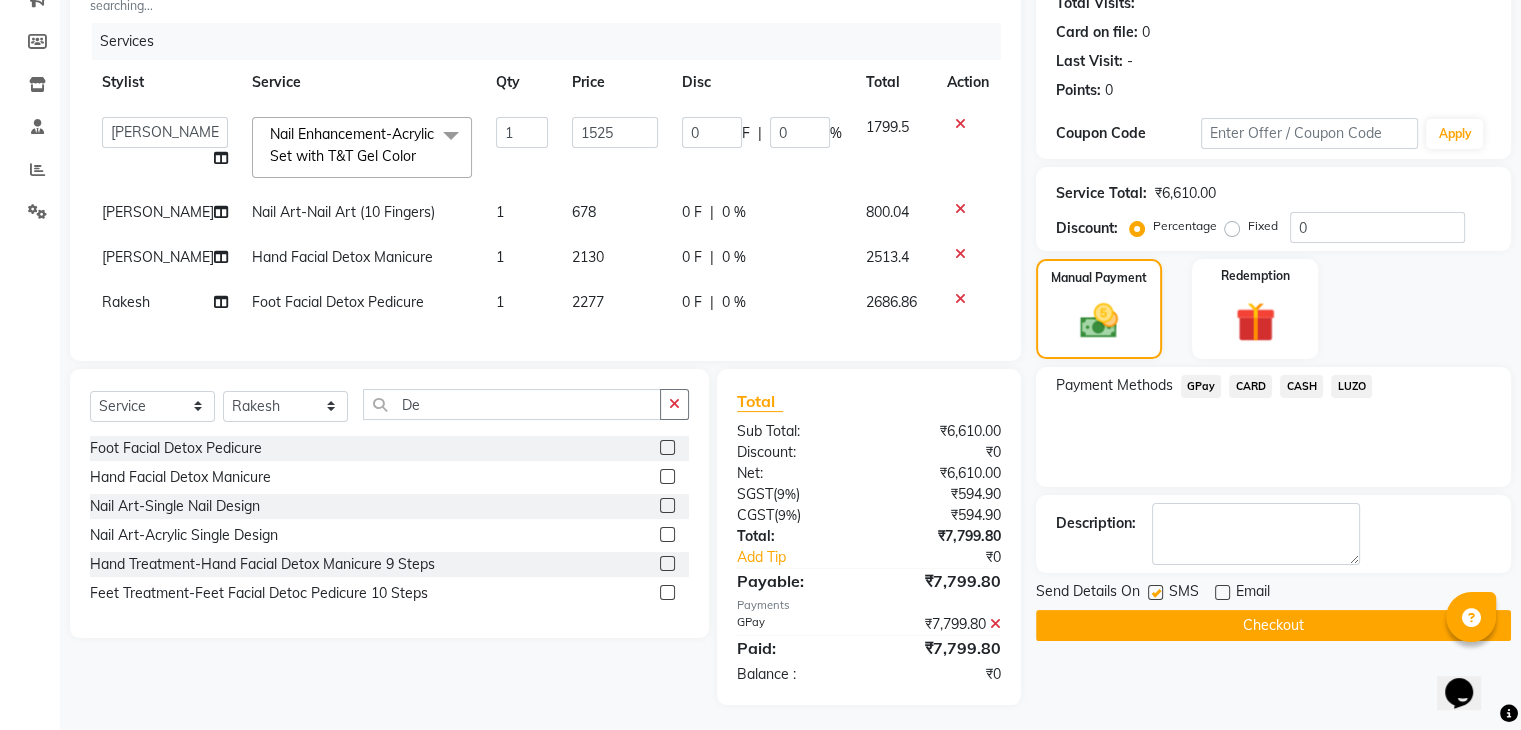 click on "Checkout" 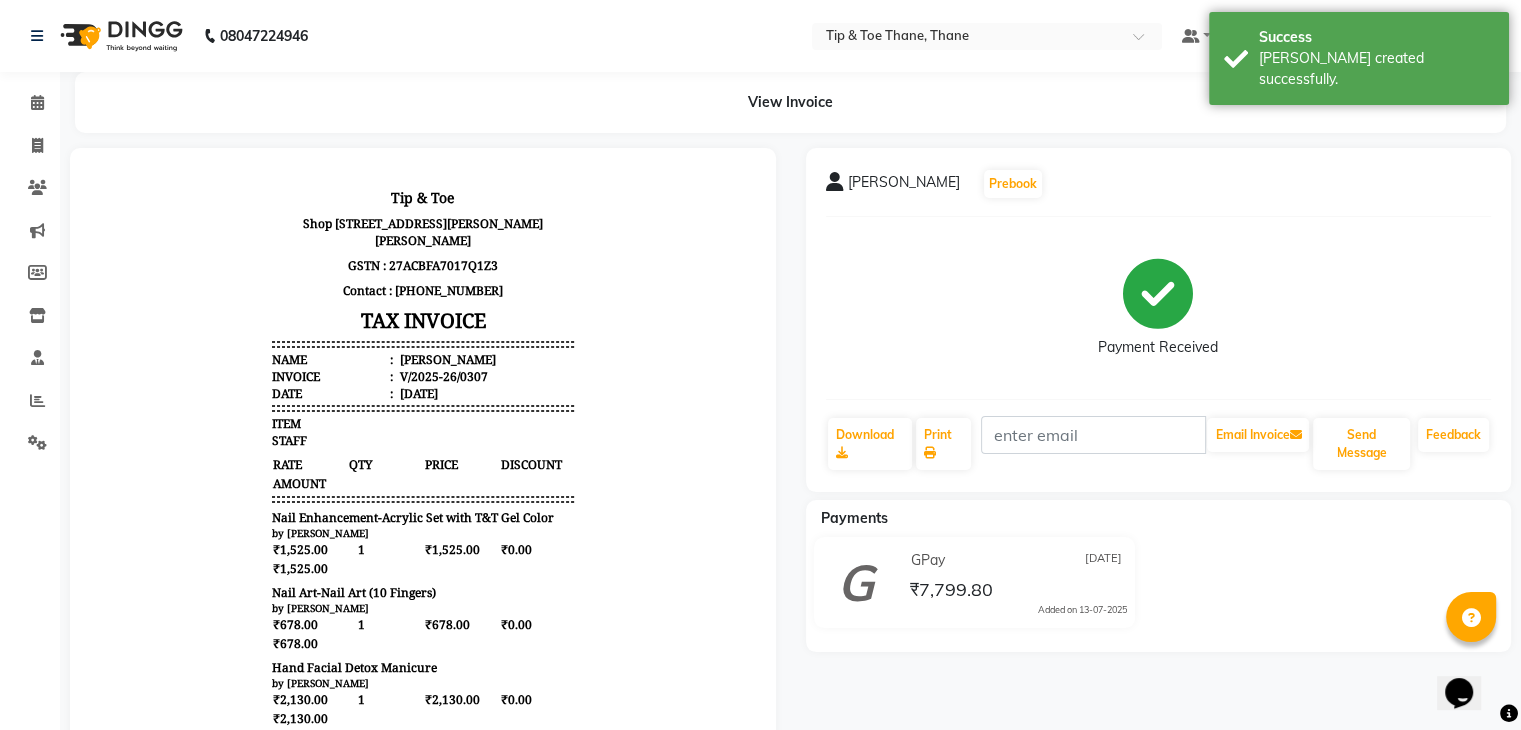 scroll, scrollTop: 0, scrollLeft: 0, axis: both 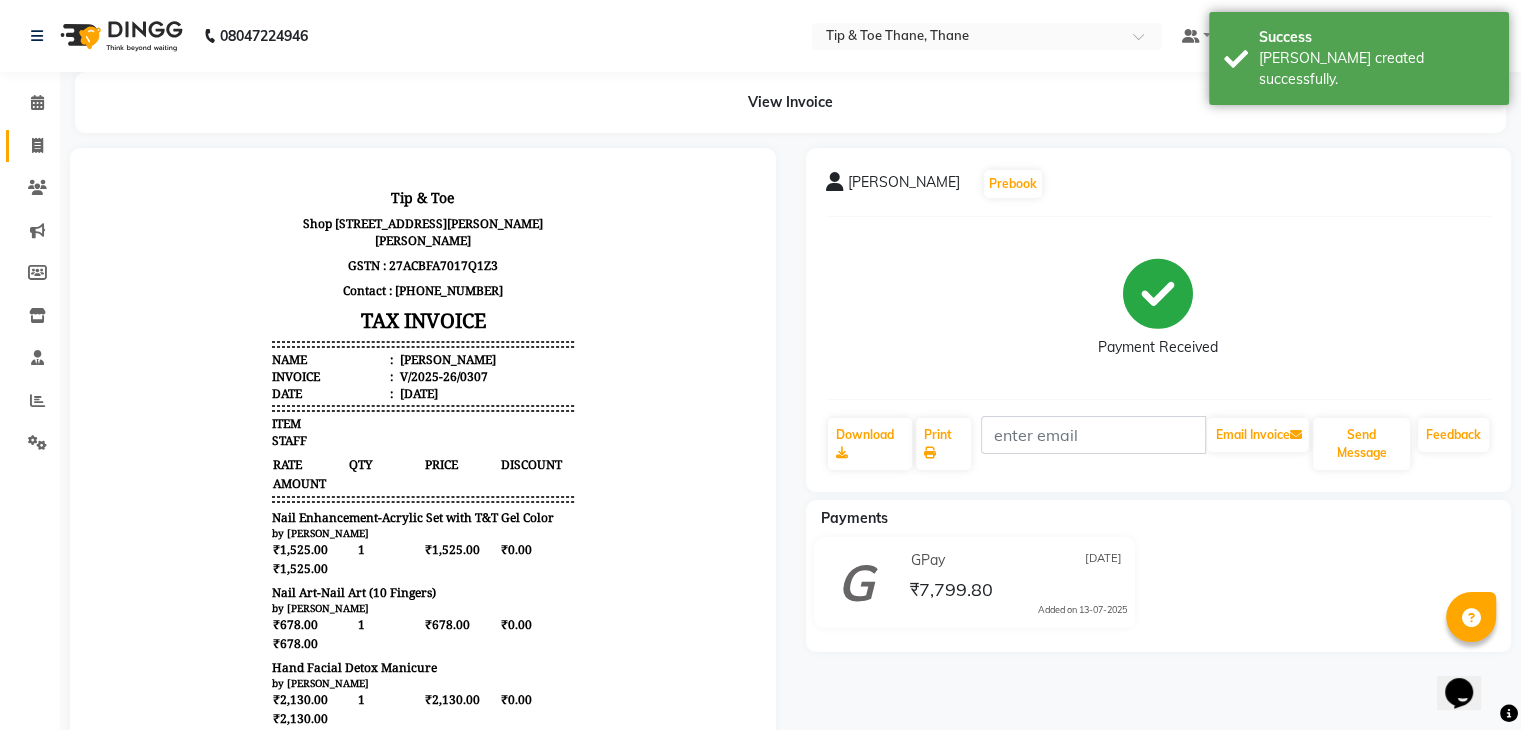 click 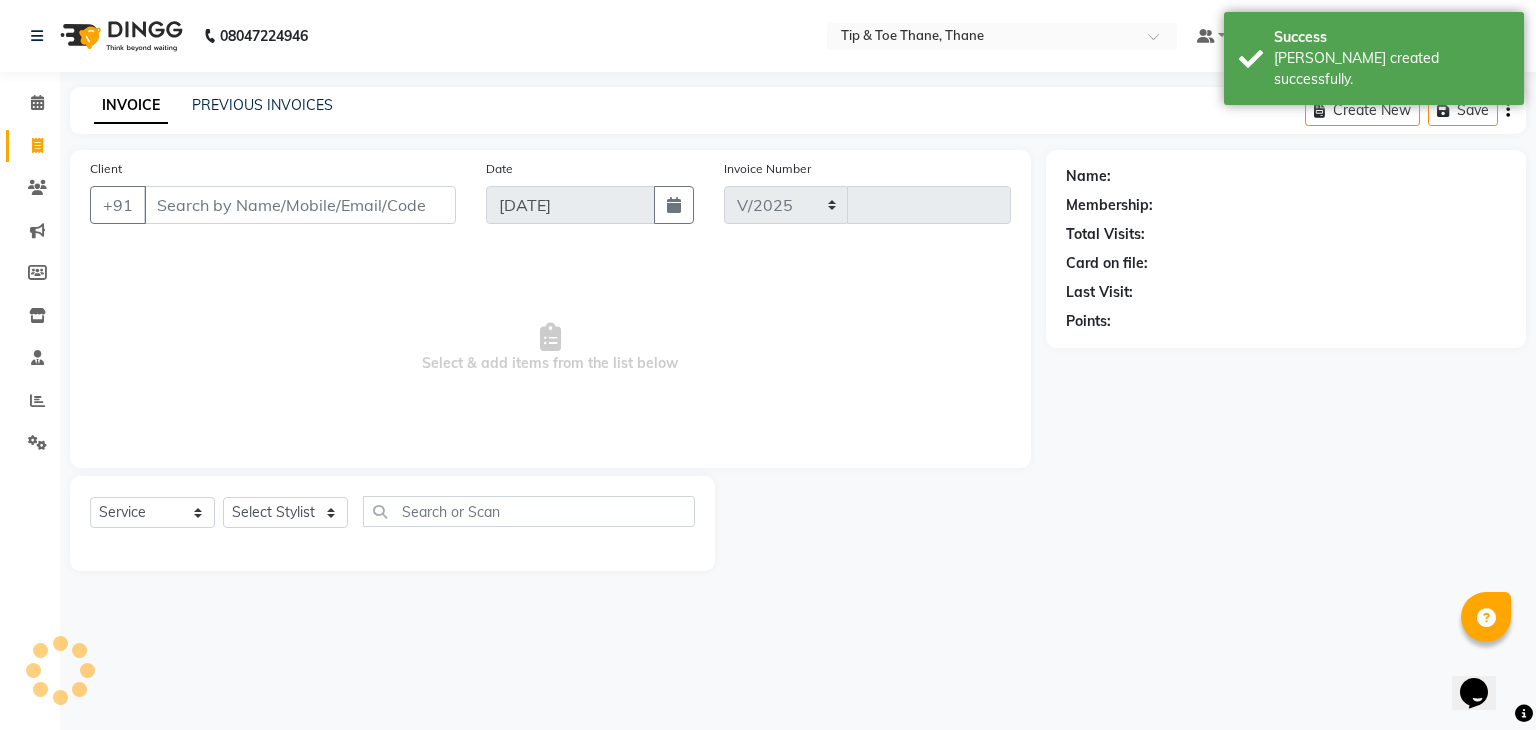 select on "5603" 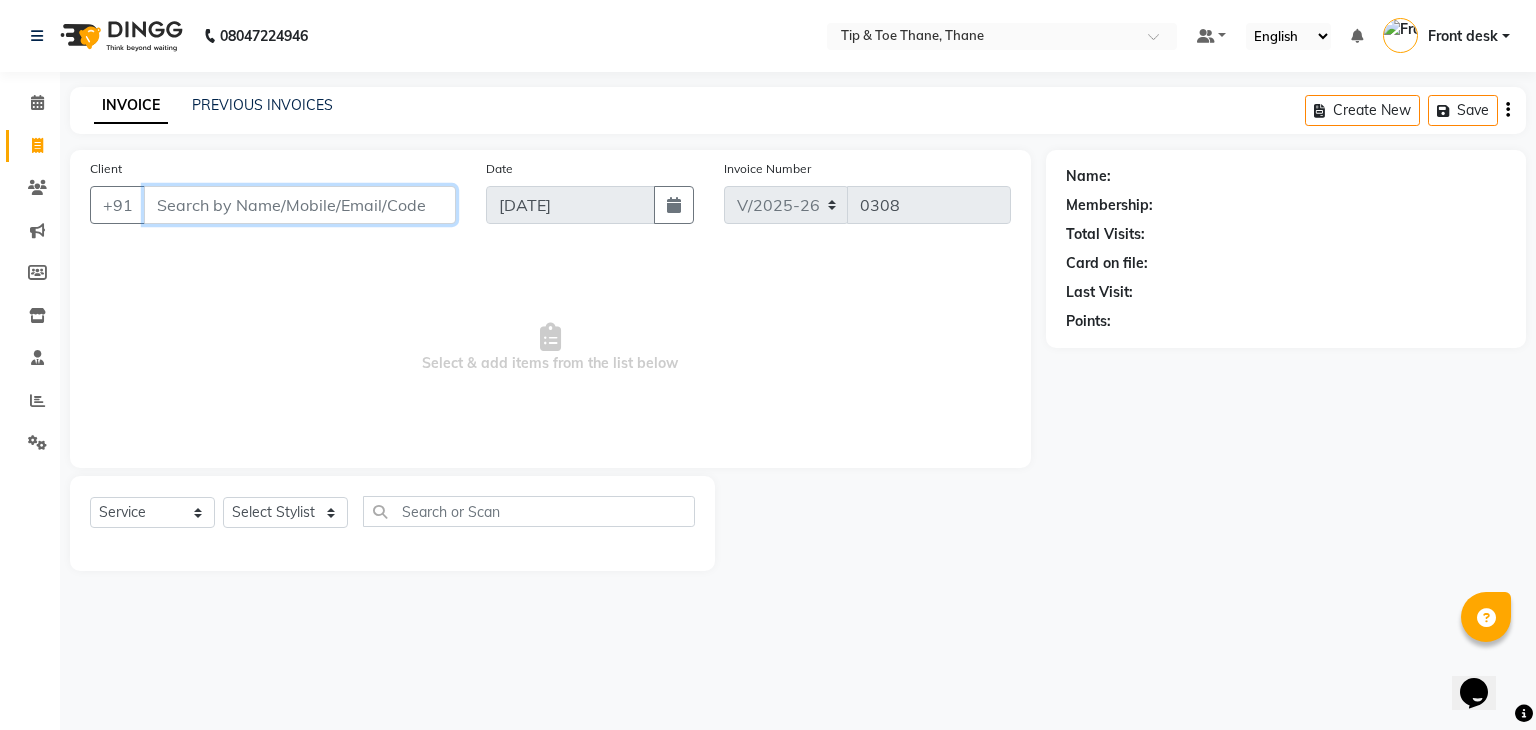 click on "Client" at bounding box center [300, 205] 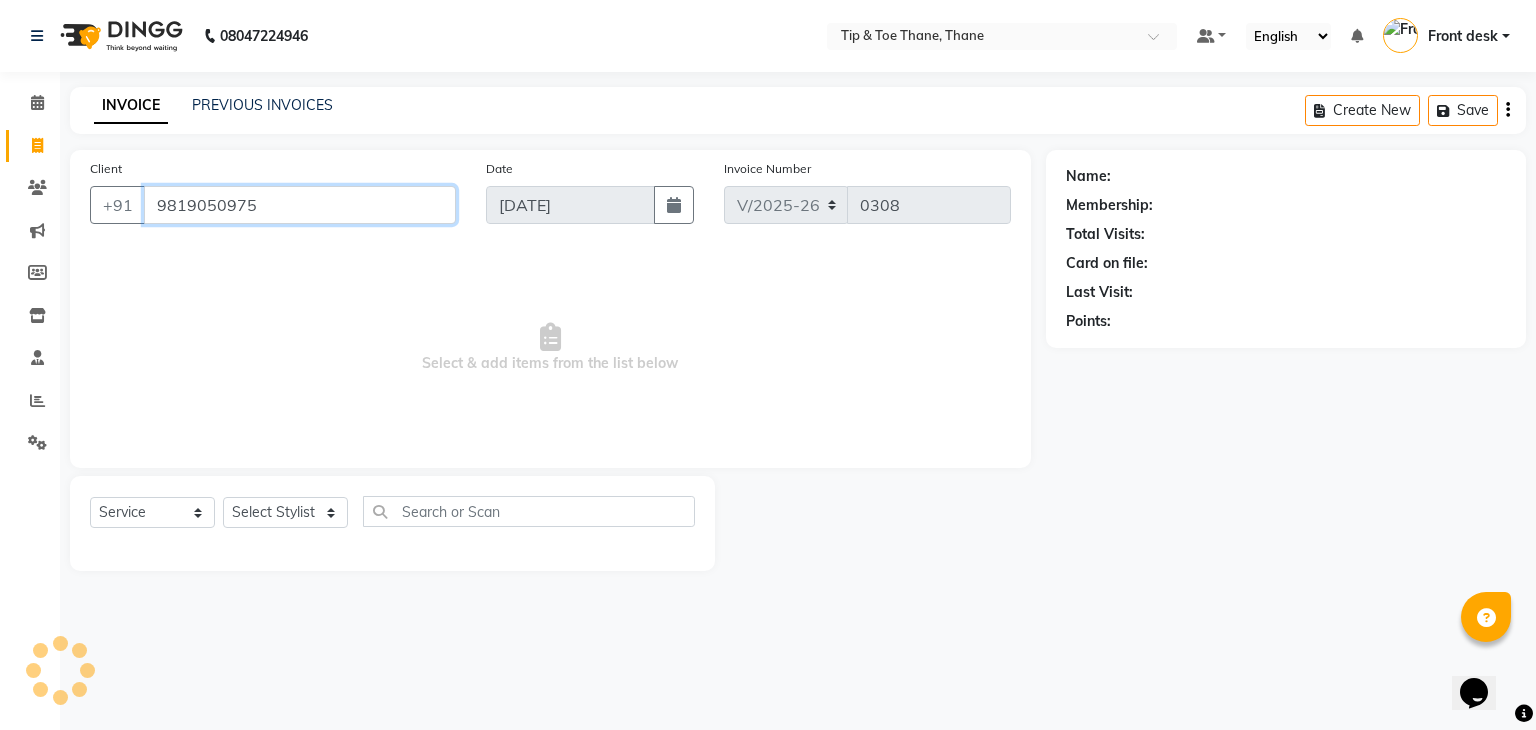 type on "9819050975" 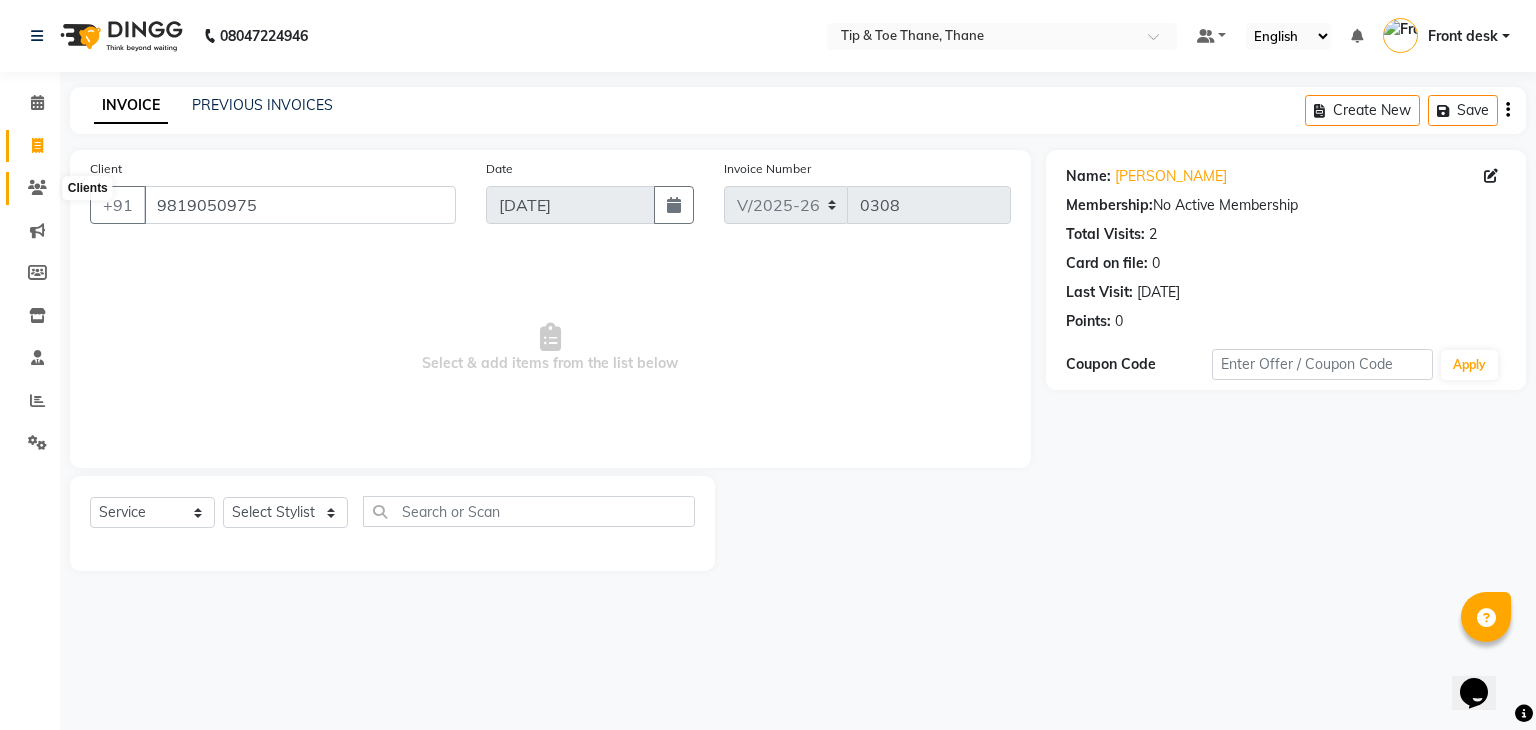 click 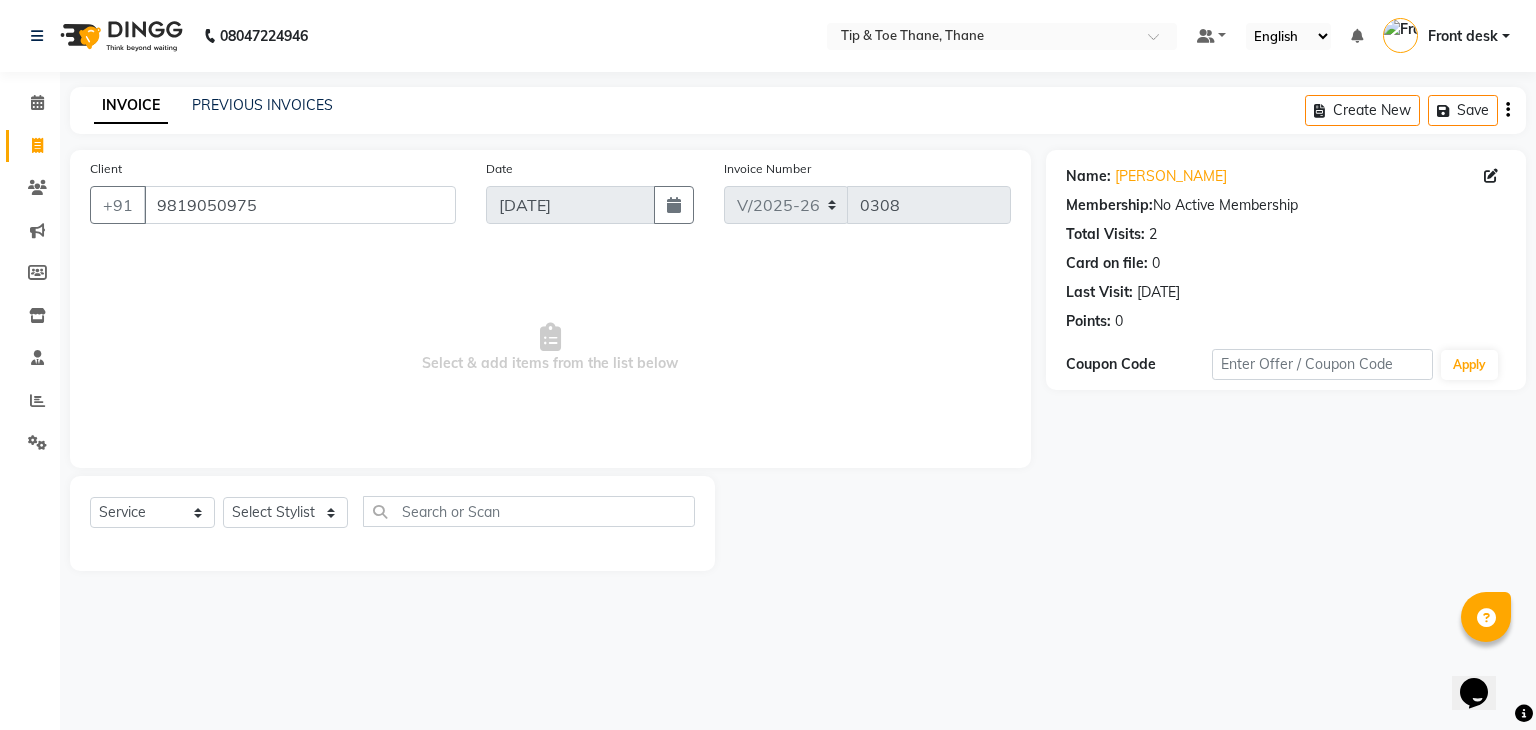 click on "Client [PHONE_NUMBER] Date [DATE] Invoice Number V/2025 V/[PHONE_NUMBER]  Select & add items from the list below" 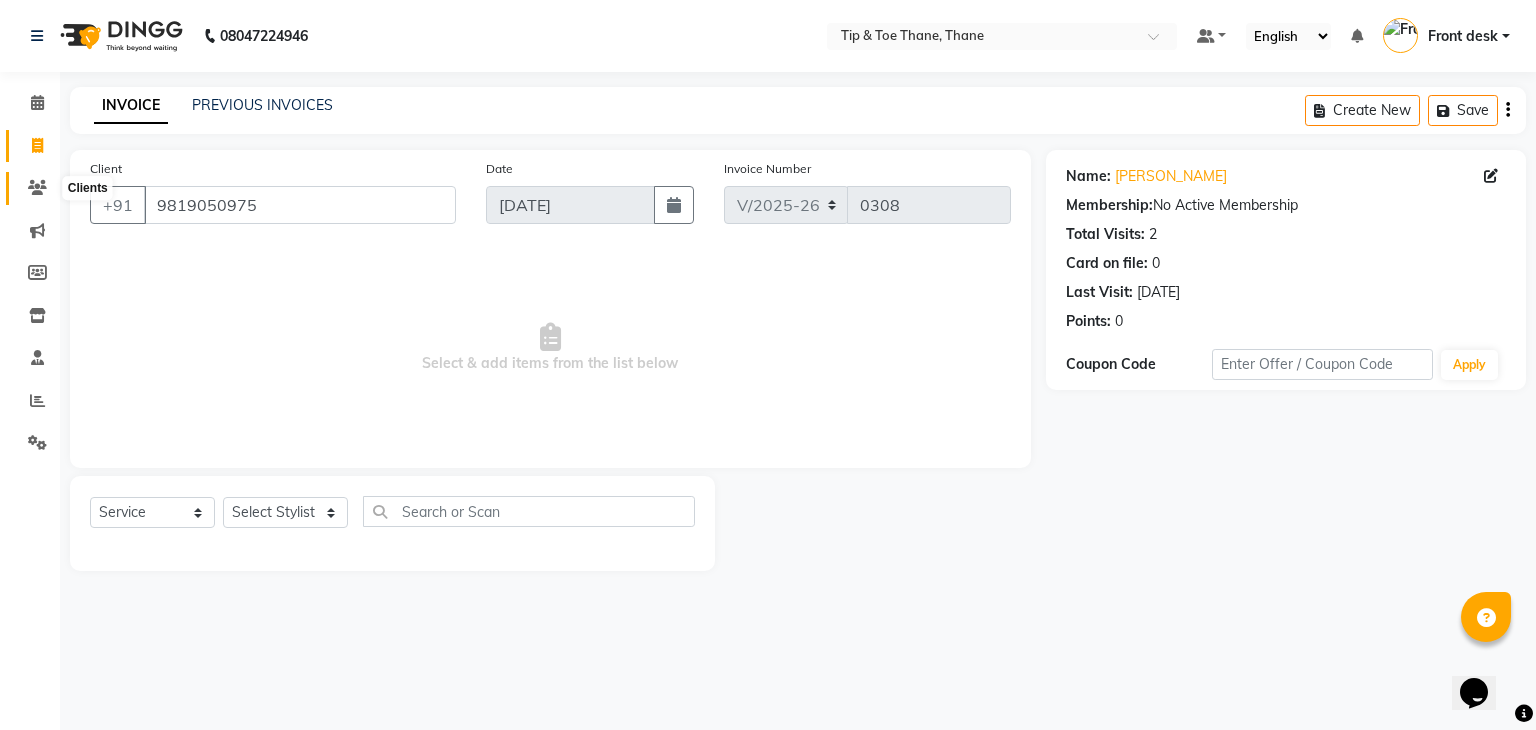 click 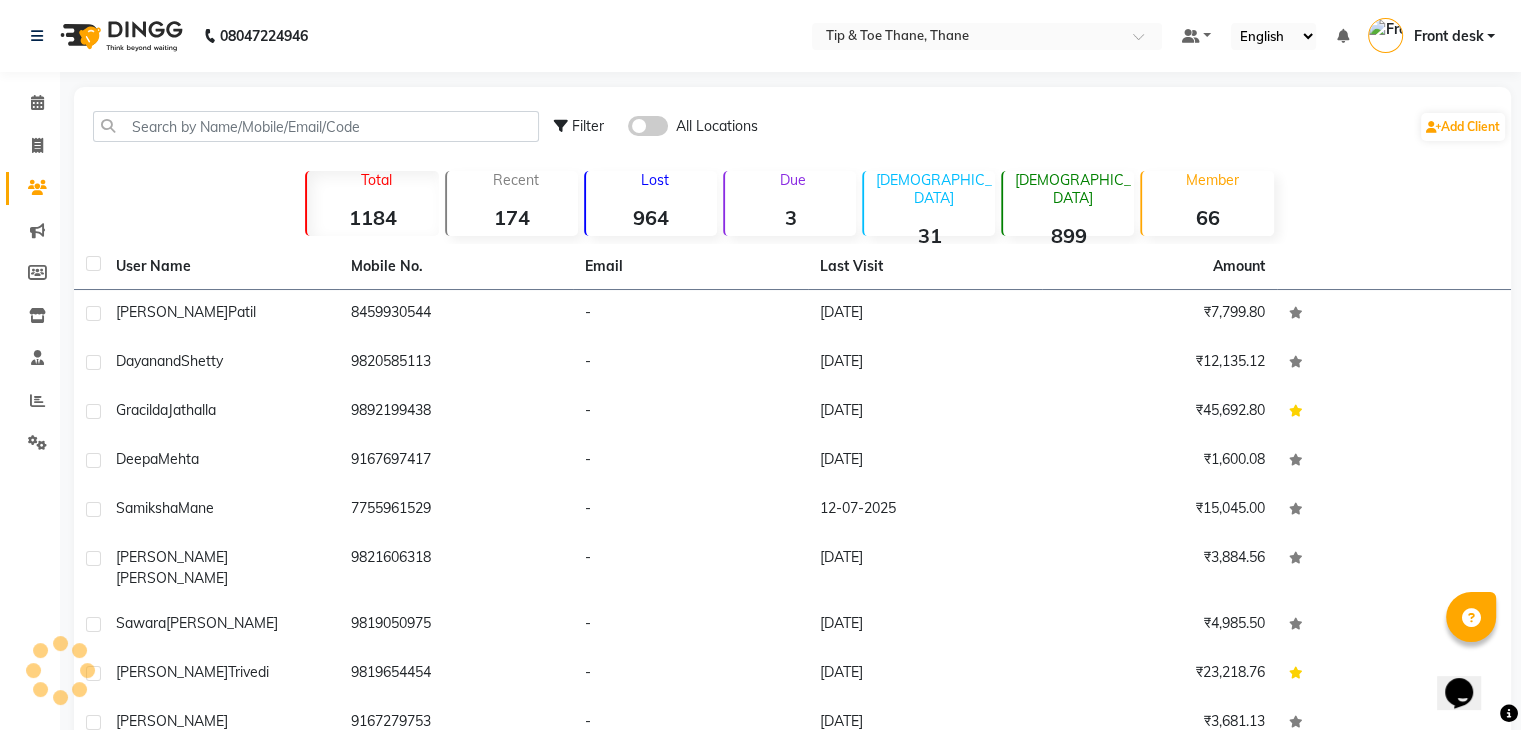 click on "Filter All Locations  Add Client   Total  1184  Recent  174  Lost  964  Due  3  [DEMOGRAPHIC_DATA]  31  [DEMOGRAPHIC_DATA]  899  Member  66 User Name Mobile No. Email Last Visit Amount [PERSON_NAME]   8459930544   -   [DATE]   ₹7,799.80  [PERSON_NAME]   9820585113   -   [DATE]   ₹12,135.12  Gracilda  Jathalla   9892199438   -   [DATE]   ₹45,692.80  [PERSON_NAME]   9167697417   -   [DATE]   ₹1,600.08  [PERSON_NAME]  Mane   7755961529   -   [DATE]   ₹15,045.00  [PERSON_NAME]   9821606318   -   [DATE]   ₹3,884.56  Sawara  [PERSON_NAME]   9819050975   -   [DATE]   ₹4,985.50  [PERSON_NAME]   9819654454   -   [DATE]   ₹23,218.76  [PERSON_NAME]   9167279753   -   [DATE]   ₹3,681.13  [PERSON_NAME]  MAM   9082897488   -   [DATE]   ₹1,87,555.00   Previous   Next   10   50   100" 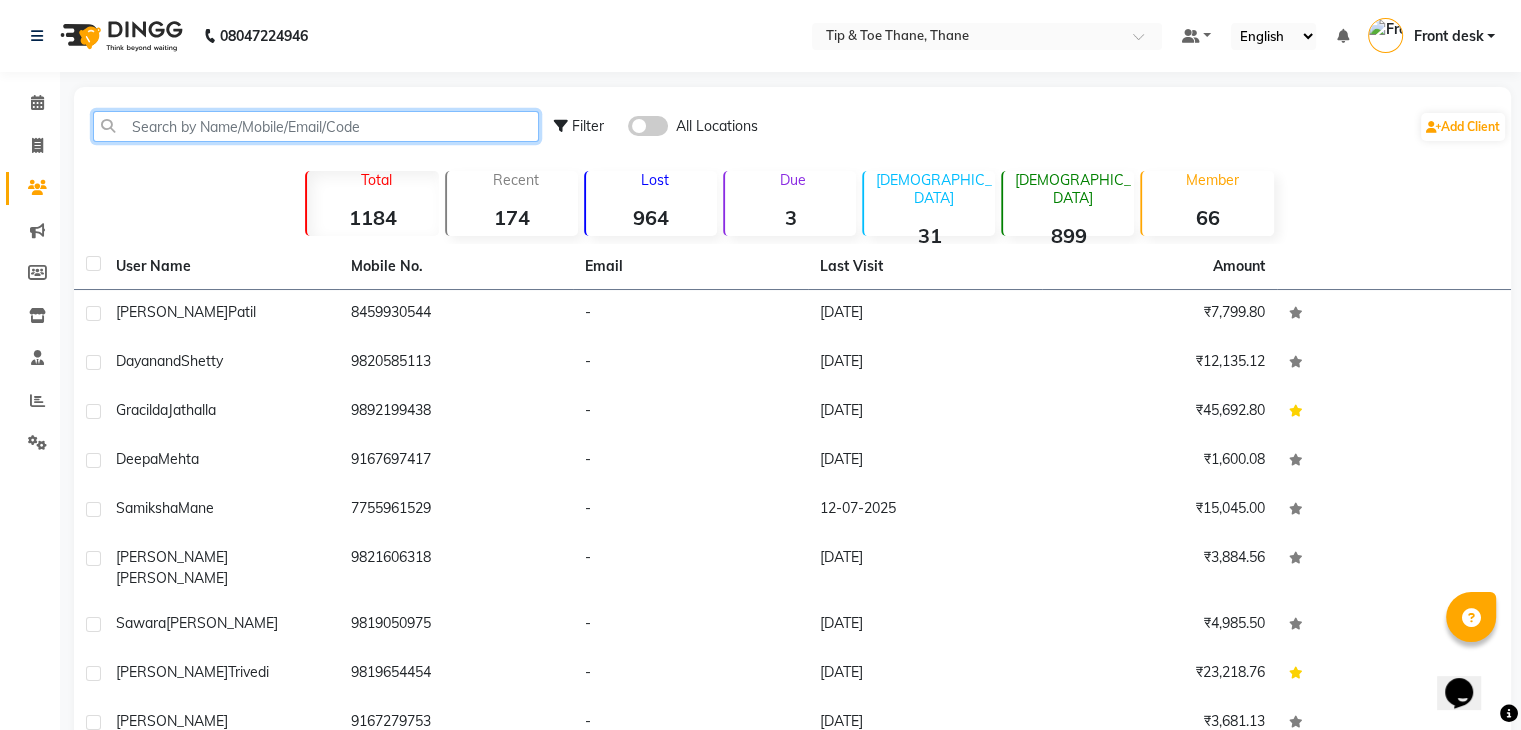 click 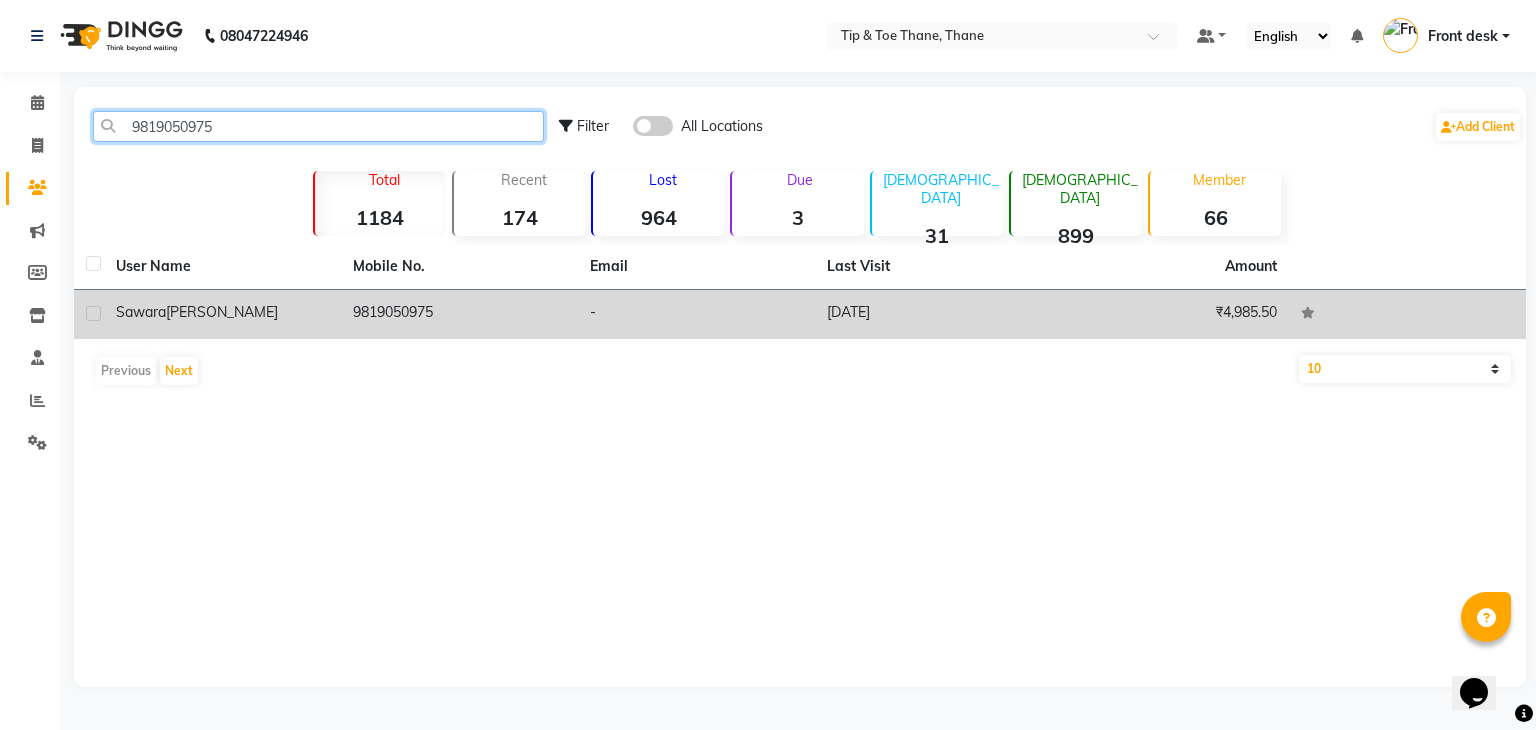 type on "9819050975" 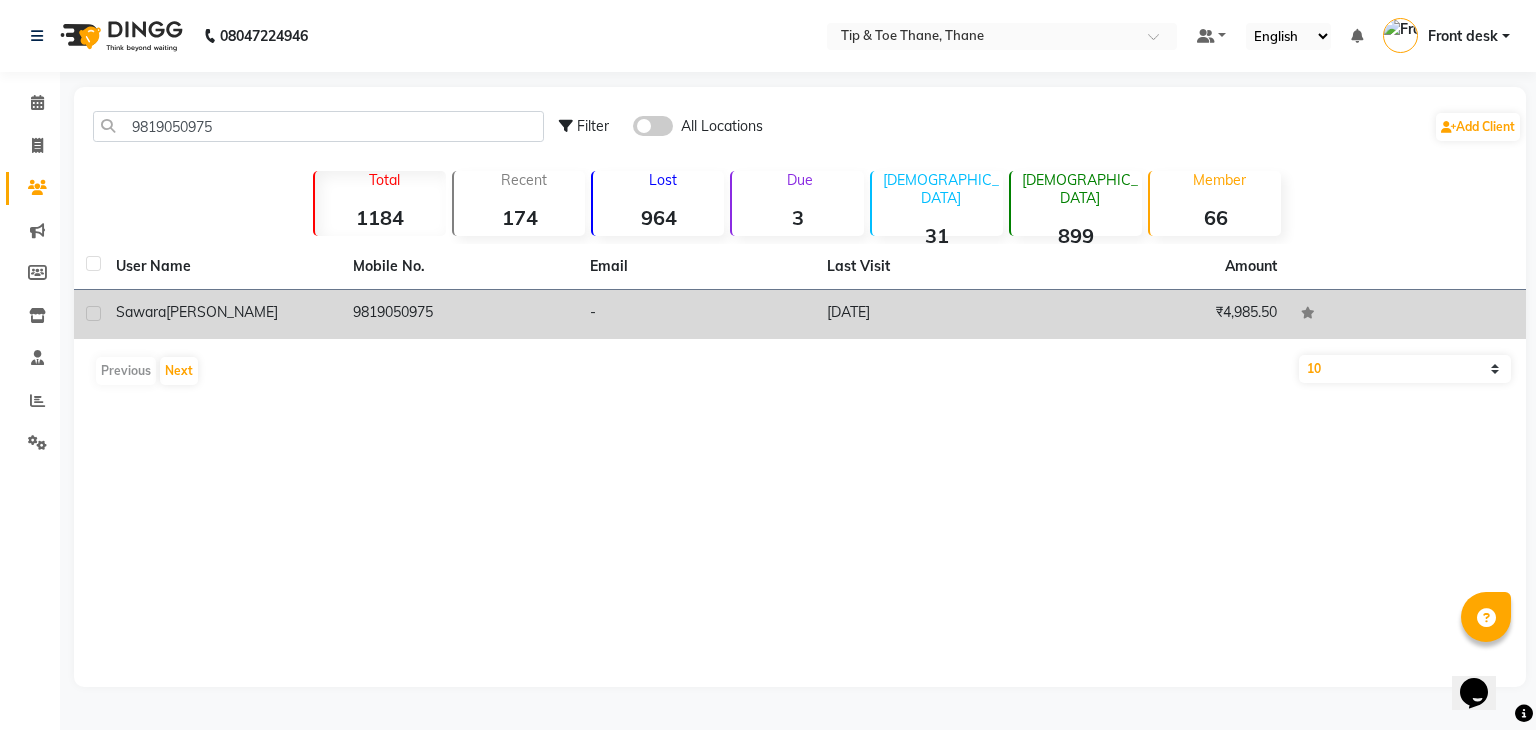 click on "[PERSON_NAME]" 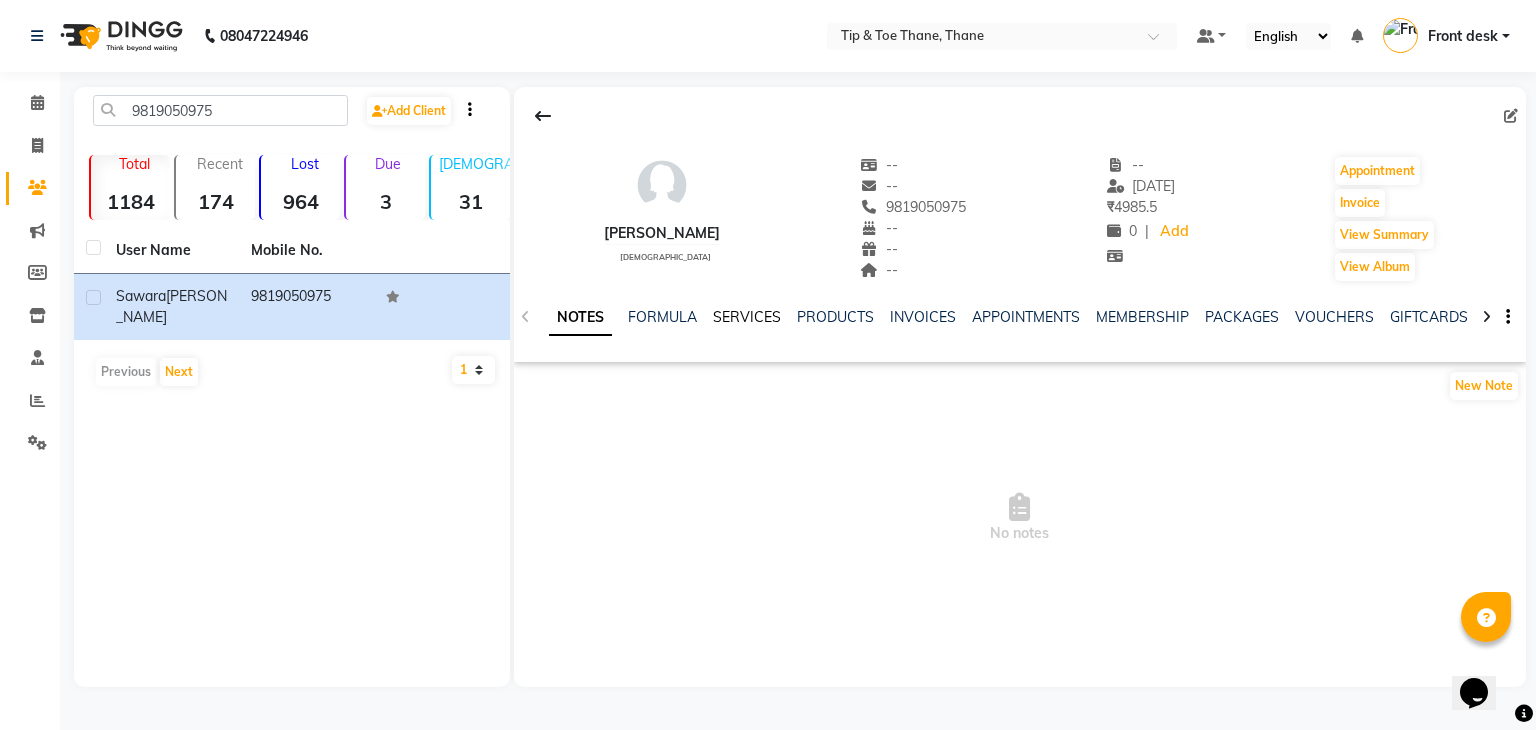 drag, startPoint x: 727, startPoint y: 312, endPoint x: 784, endPoint y: 337, distance: 62.241467 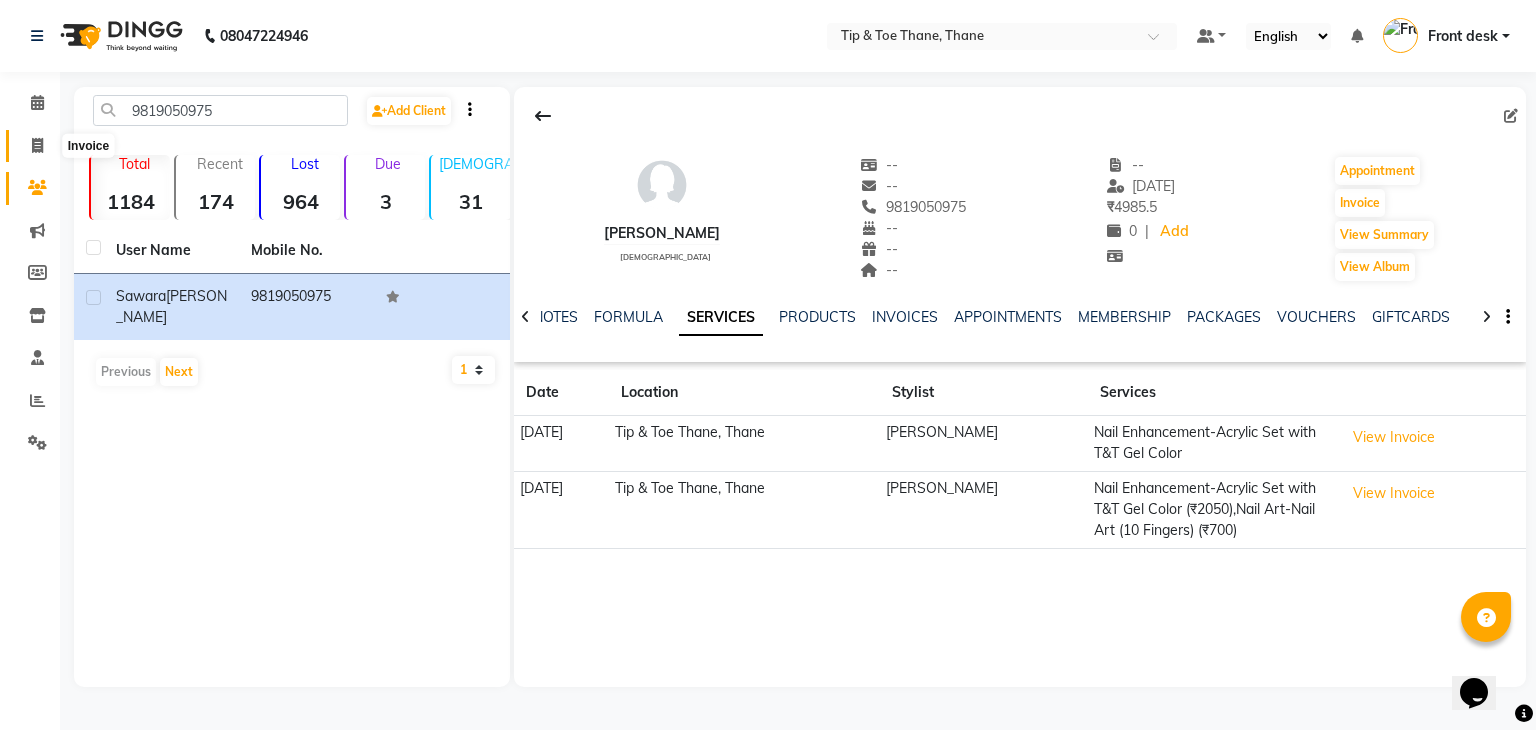 click 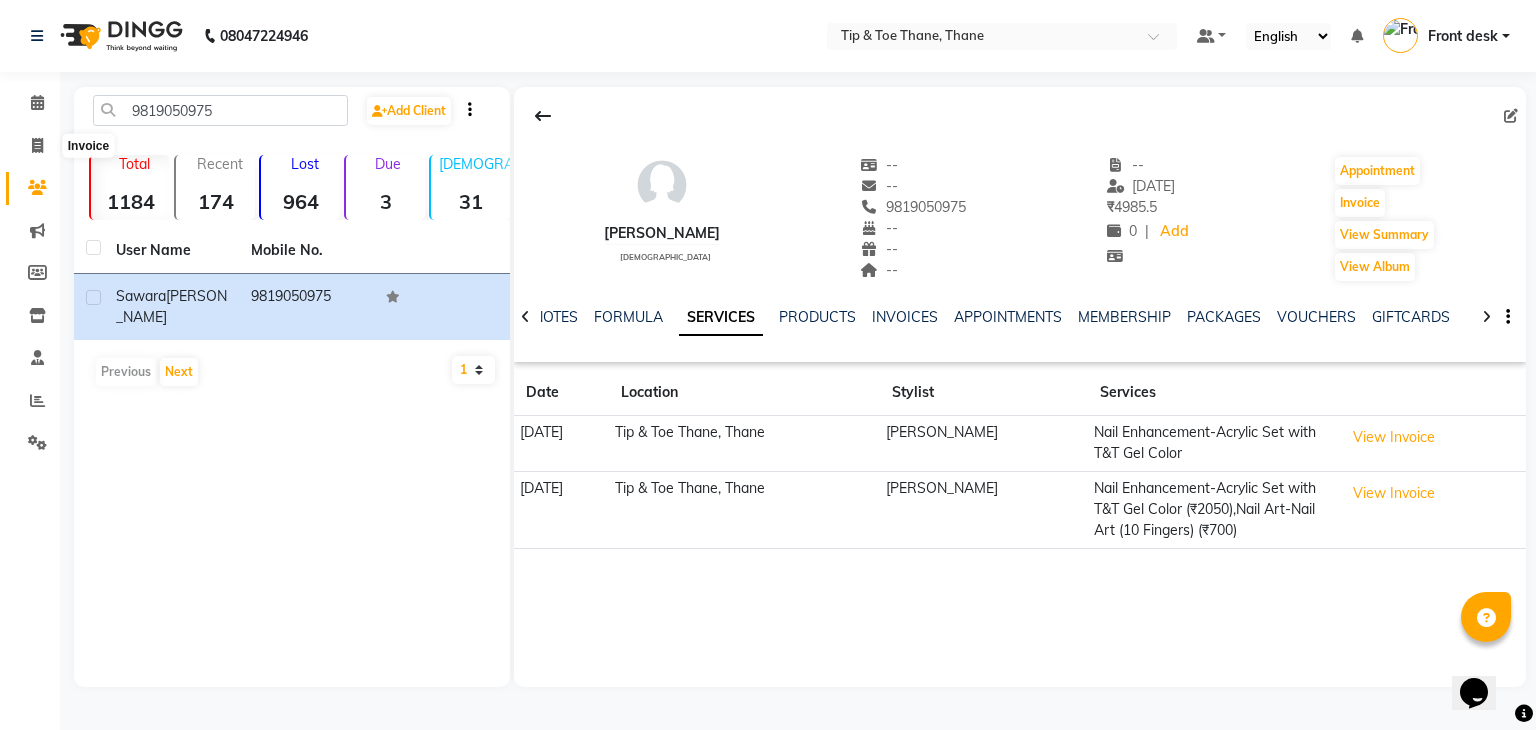 select on "service" 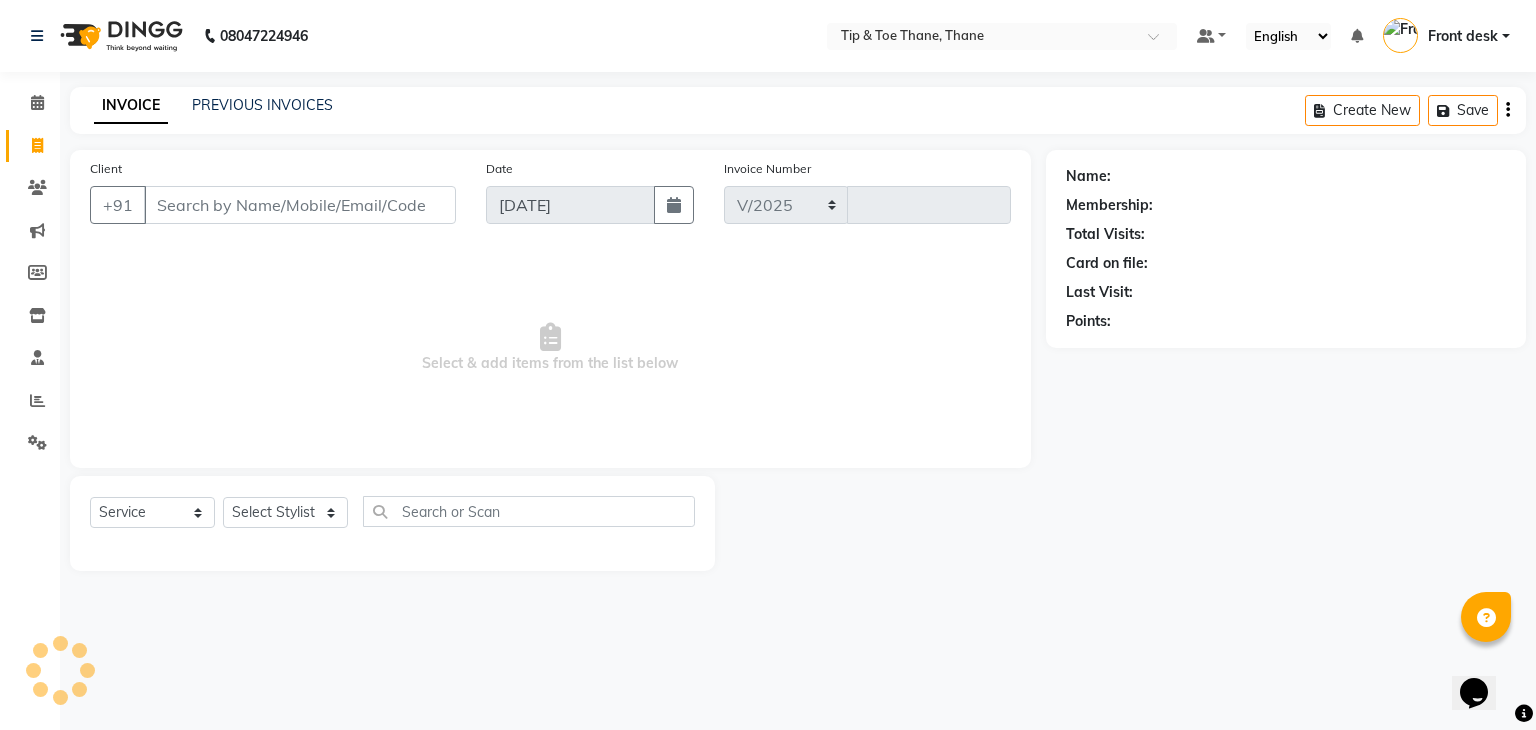 select on "5603" 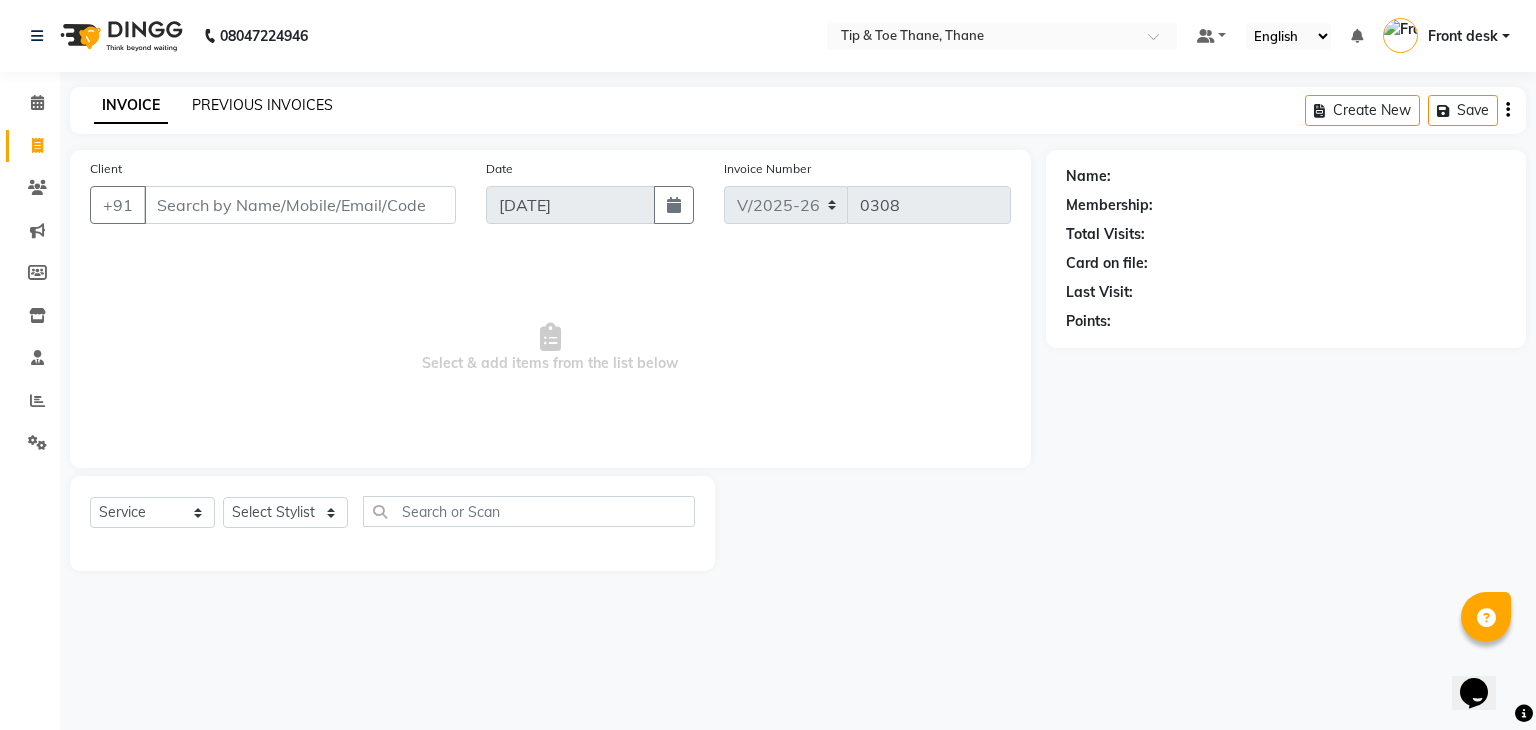 click on "PREVIOUS INVOICES" 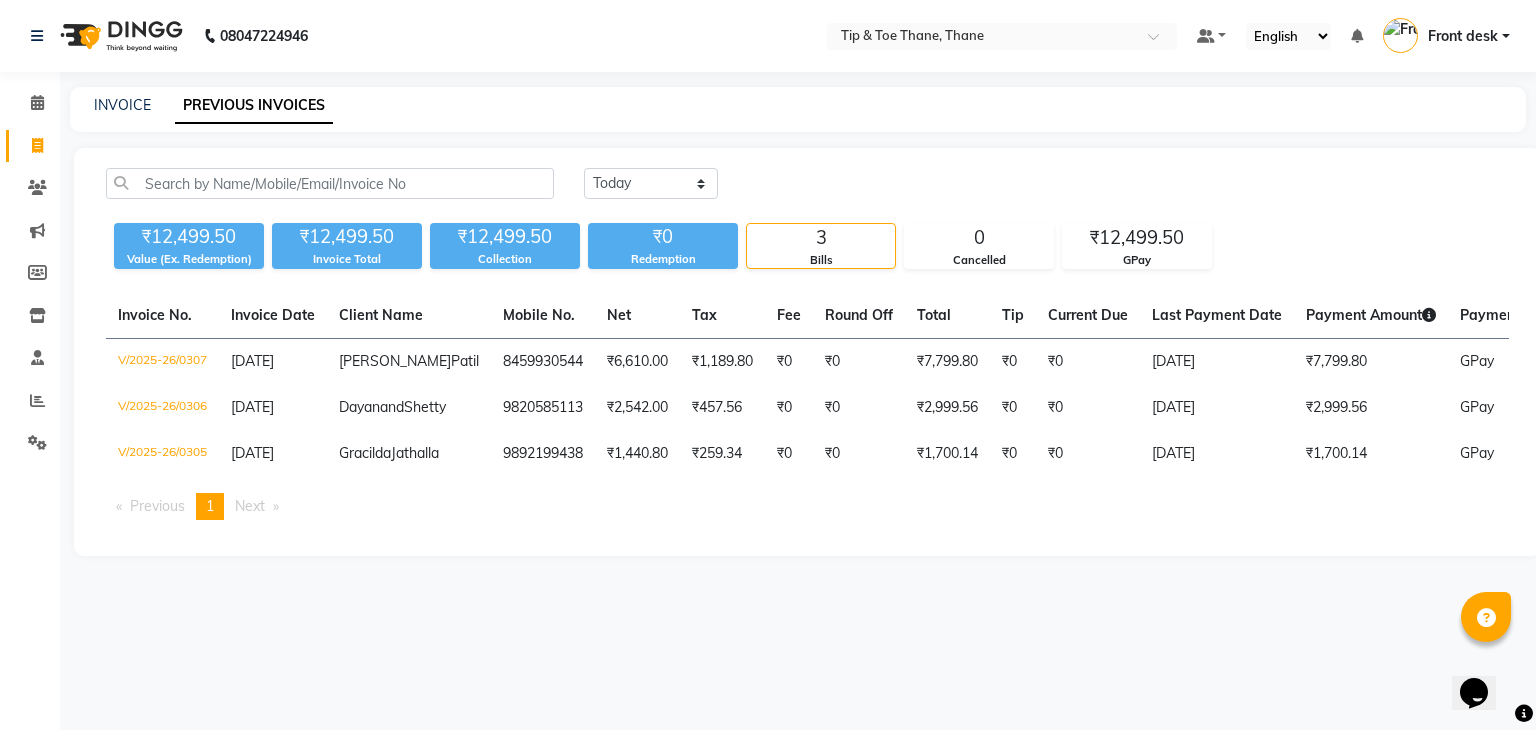 click 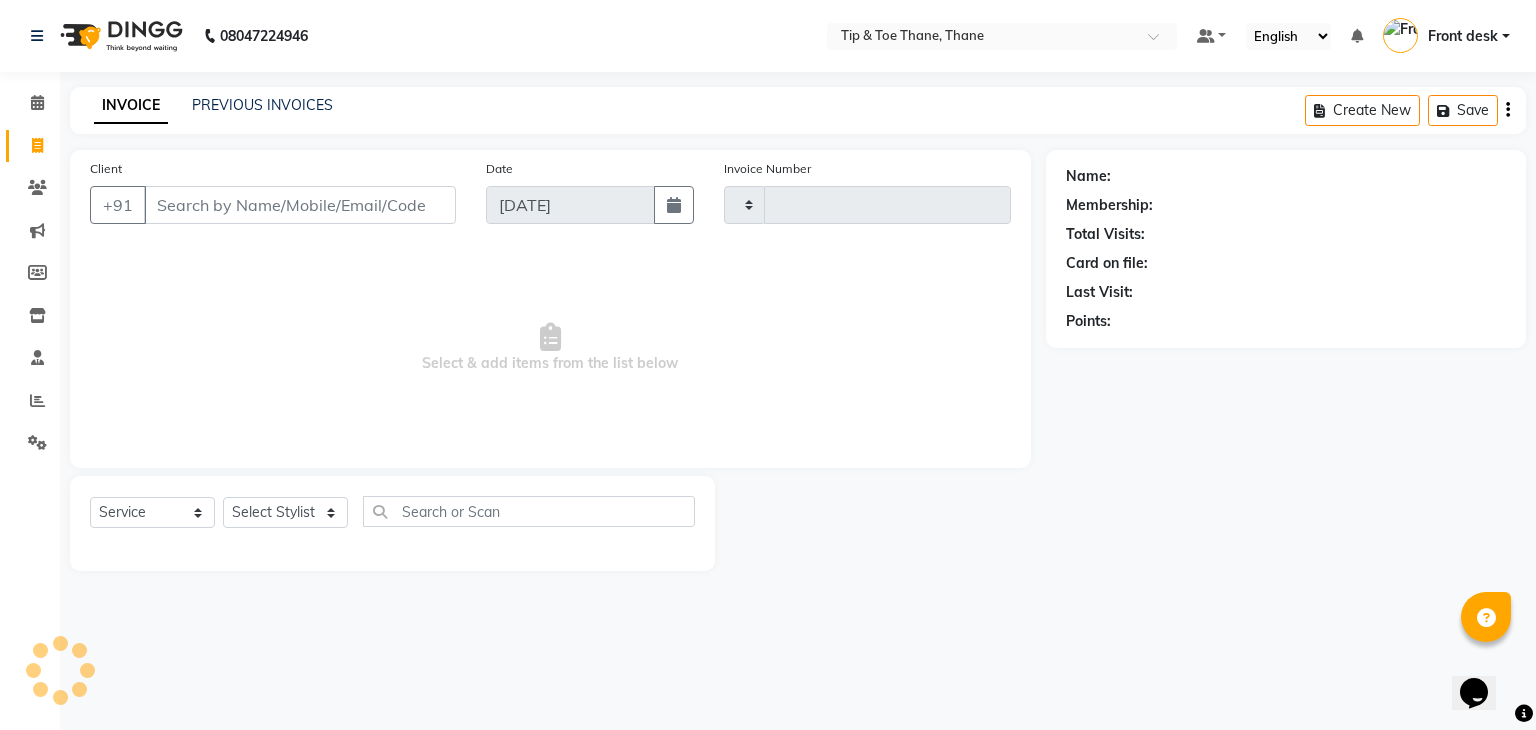 type on "0308" 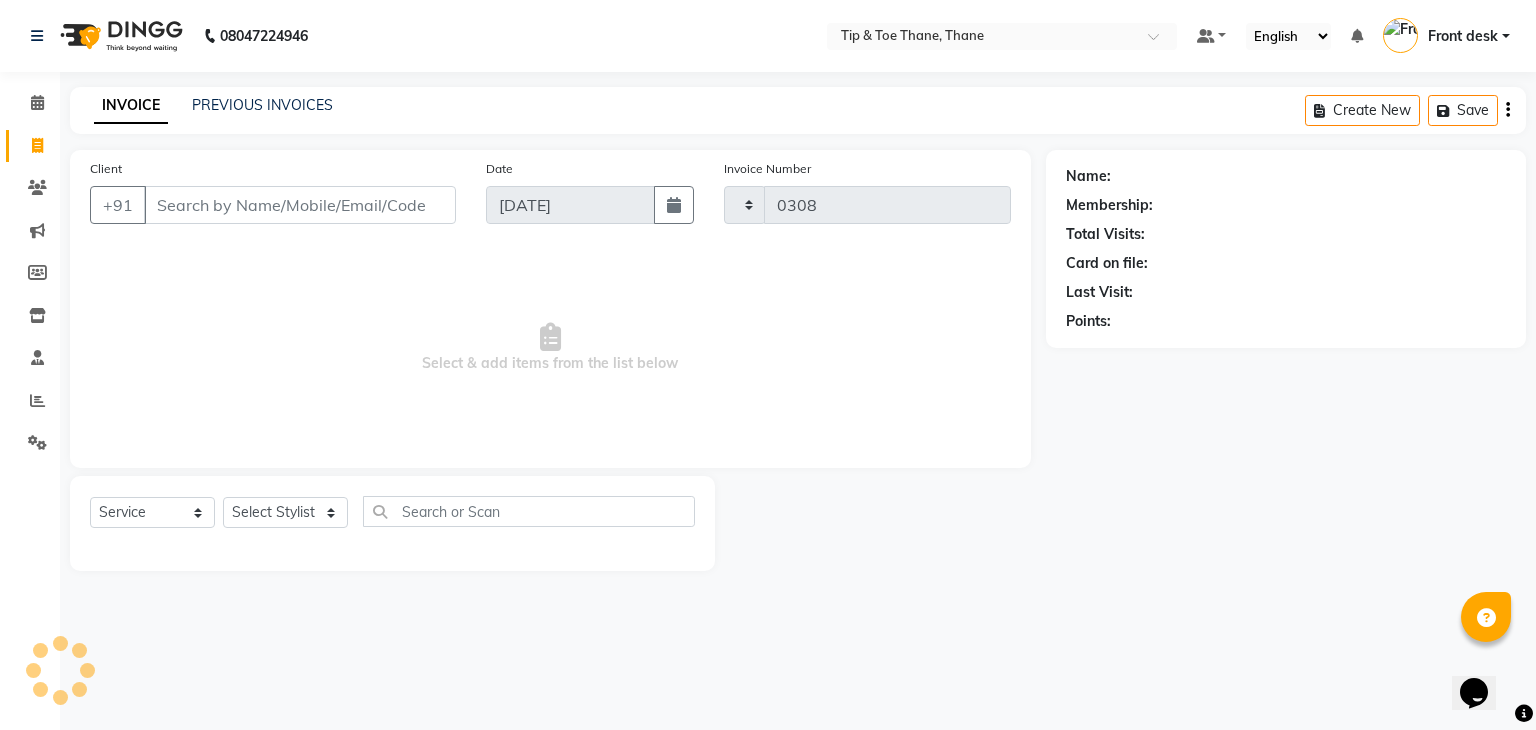 select on "5603" 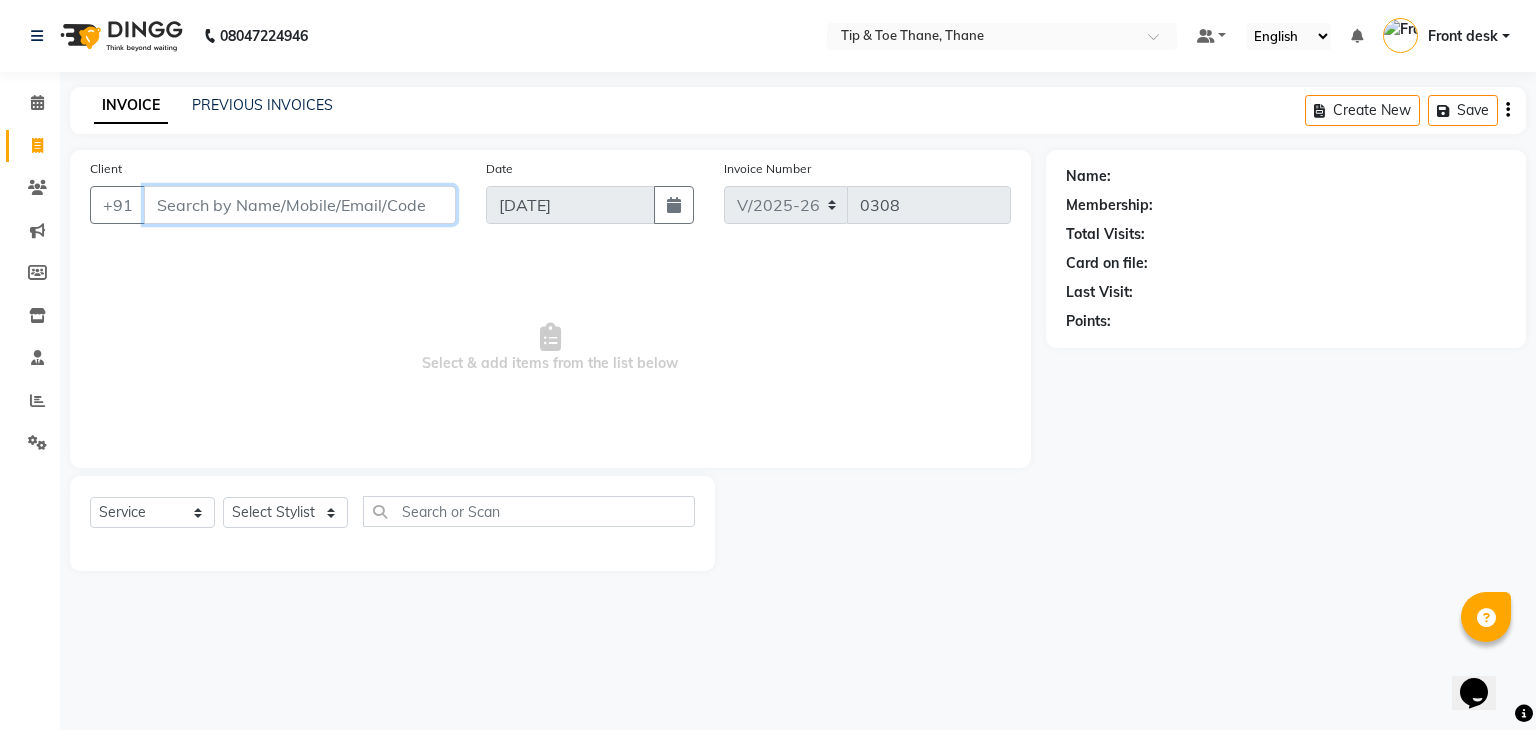 click on "Client" at bounding box center [300, 205] 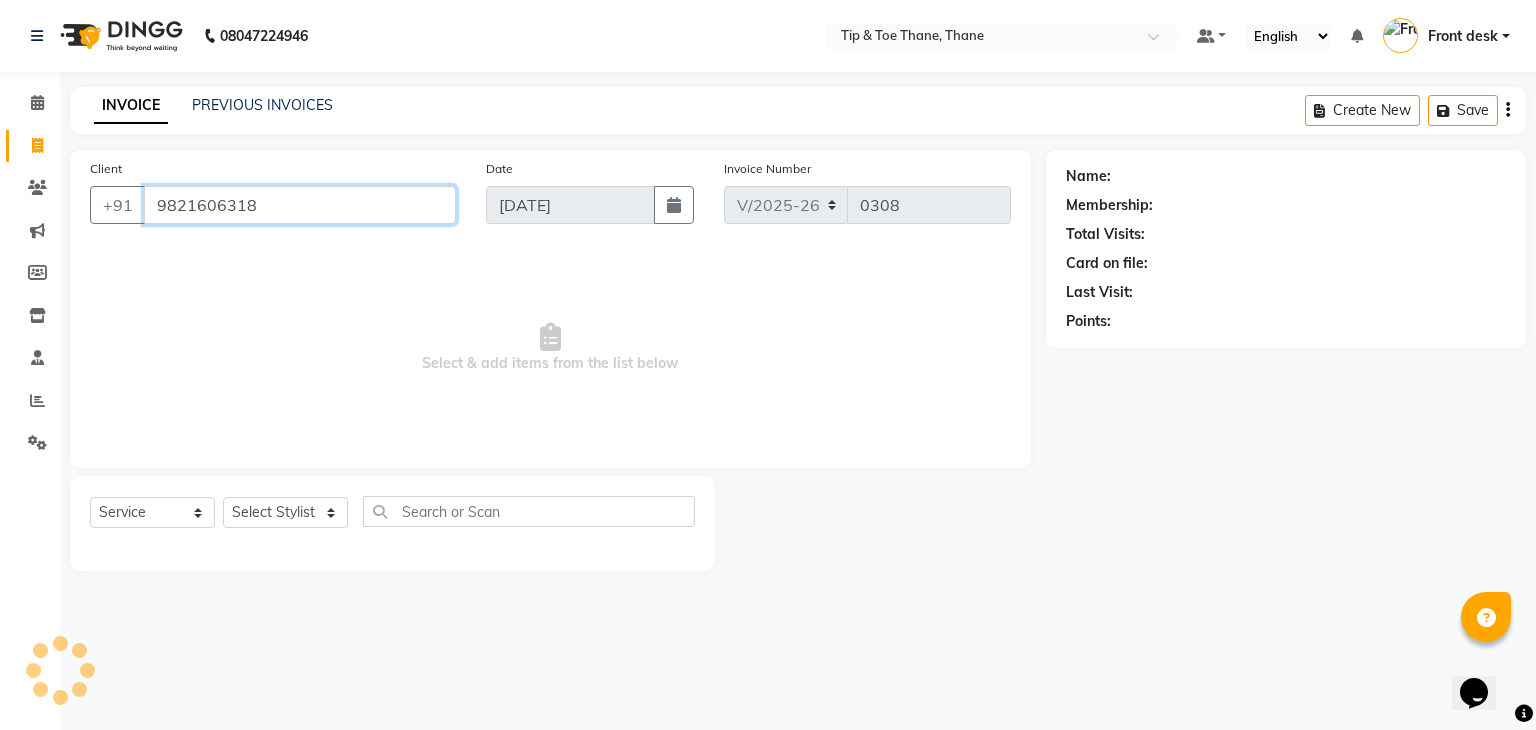 type on "9821606318" 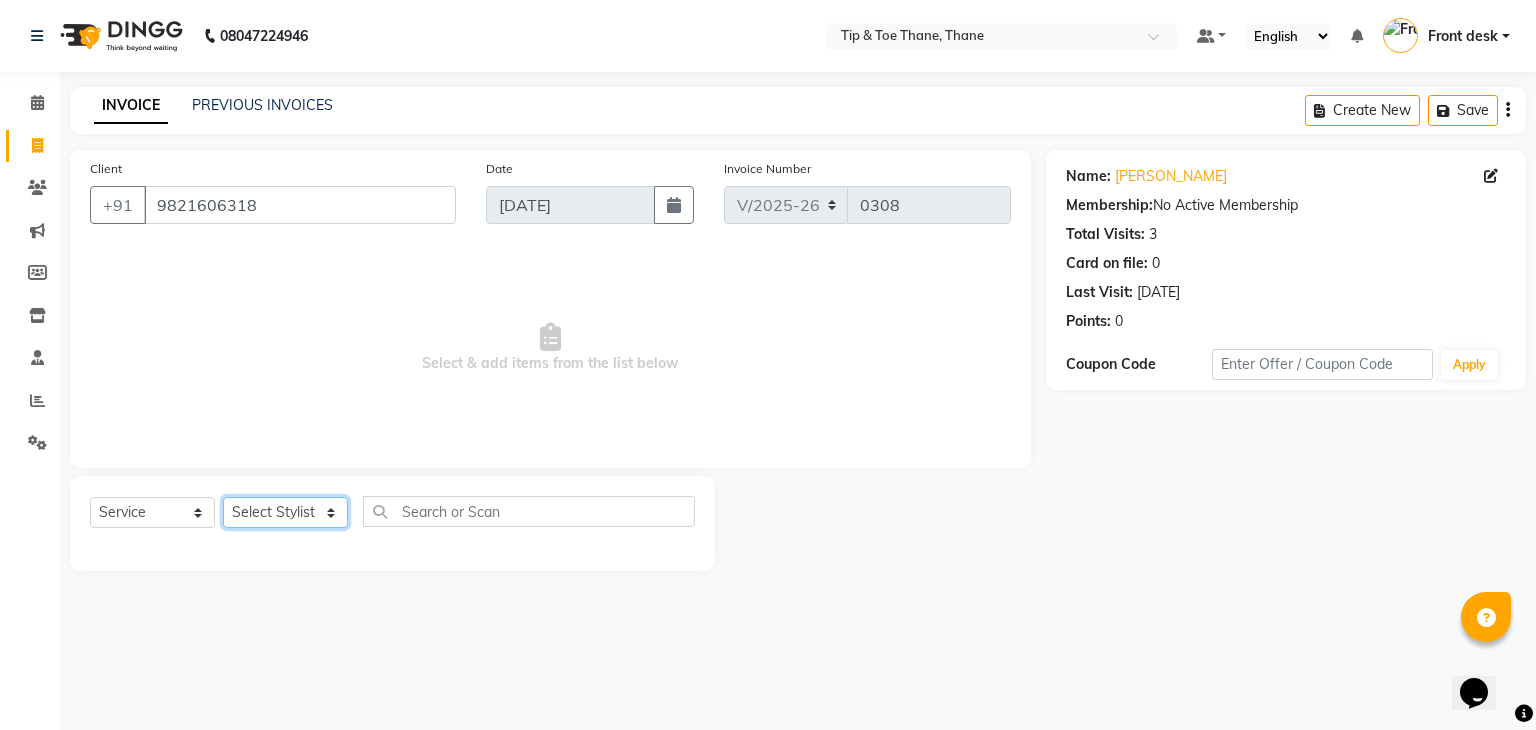 click on "Select Stylist [PERSON_NAME] Front desk General Hemant [PERSON_NAME] Pooja Pooja  micro Priya Rakesh [PERSON_NAME] [PERSON_NAME]" 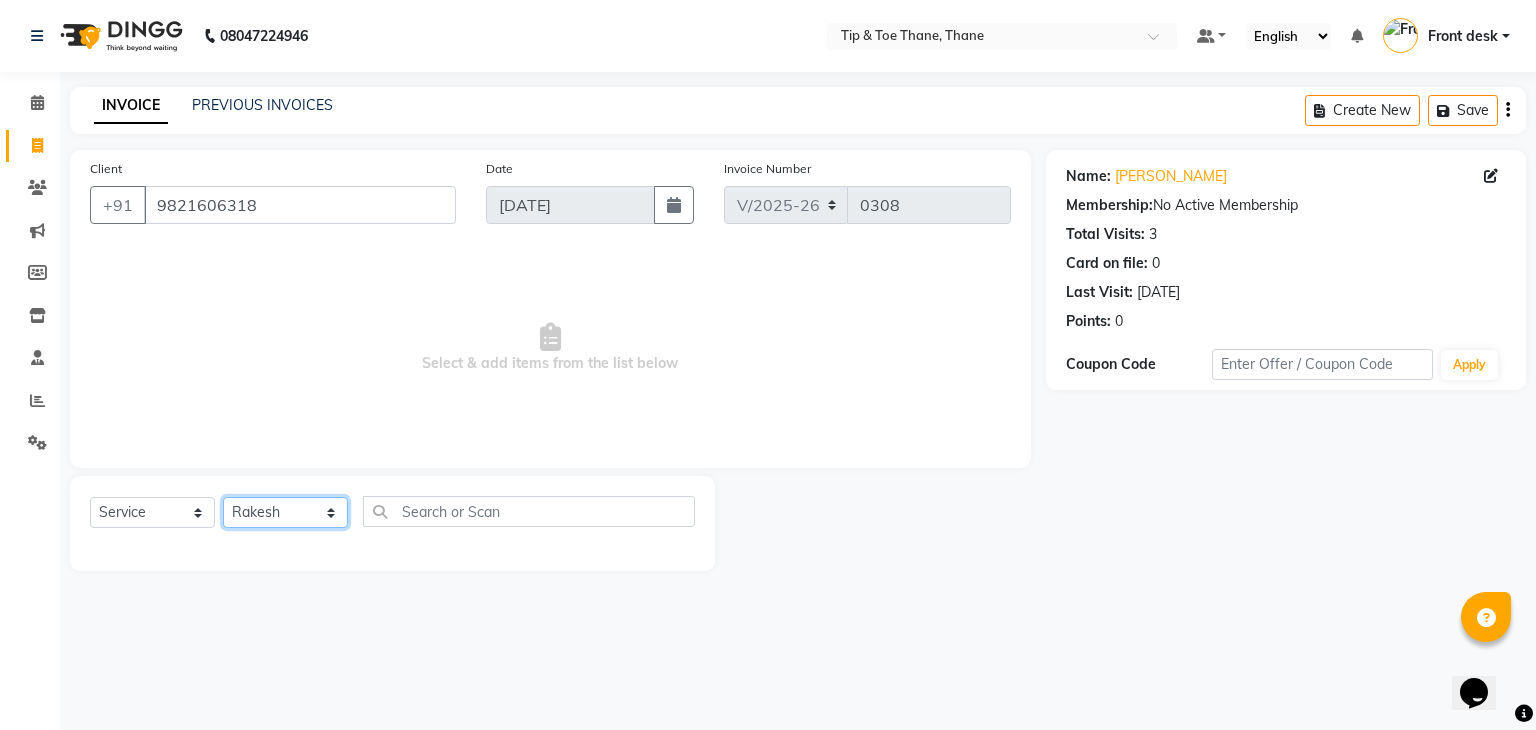click on "Select Stylist [PERSON_NAME] Front desk General Hemant [PERSON_NAME] Pooja Pooja  micro Priya Rakesh [PERSON_NAME] [PERSON_NAME]" 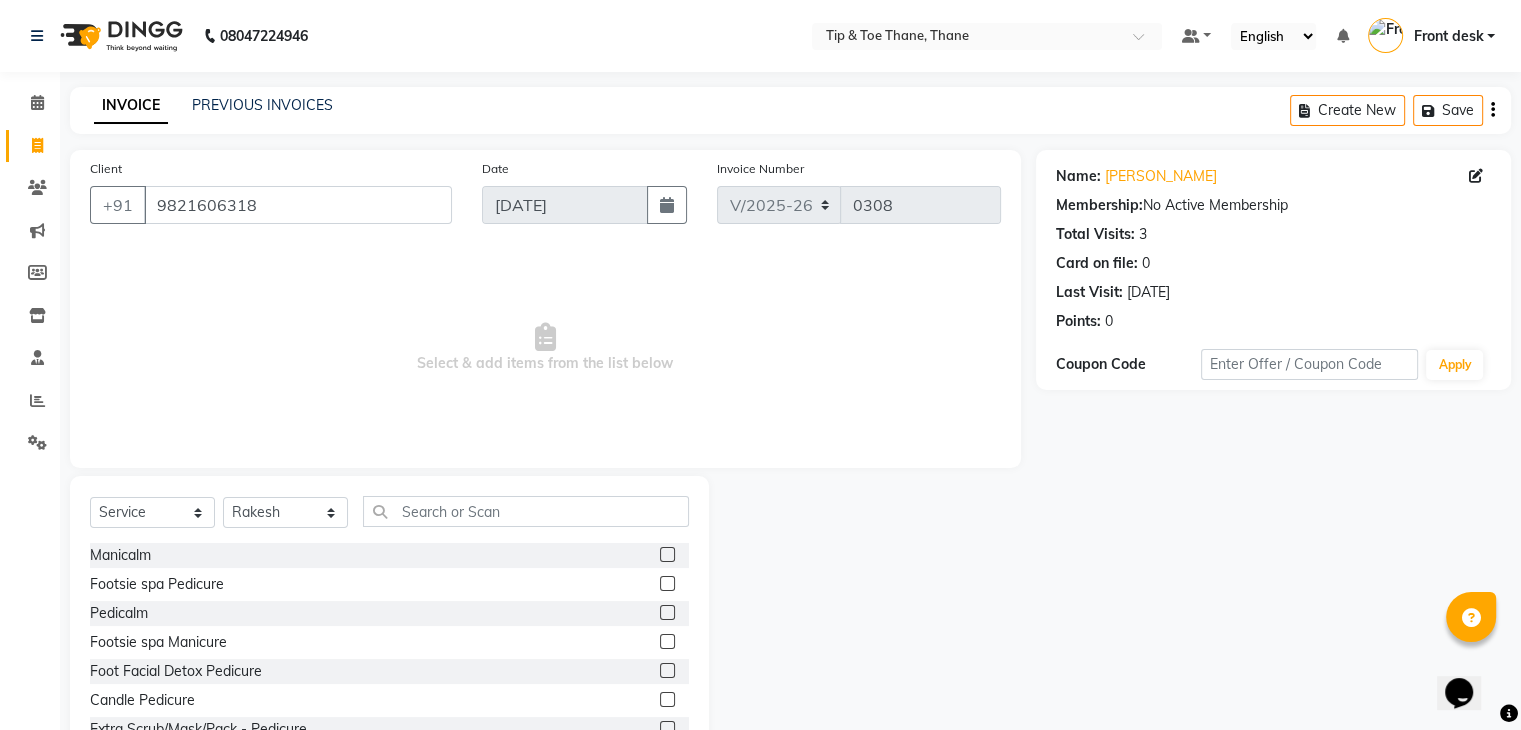 click on "Select  Service  Product  Membership  Package Voucher Prepaid Gift Card  Select Stylist [PERSON_NAME] Front desk General Hemant [PERSON_NAME] Pooja Pooja  micro Priya Rakesh [PERSON_NAME] Ma'am [PERSON_NAME]" 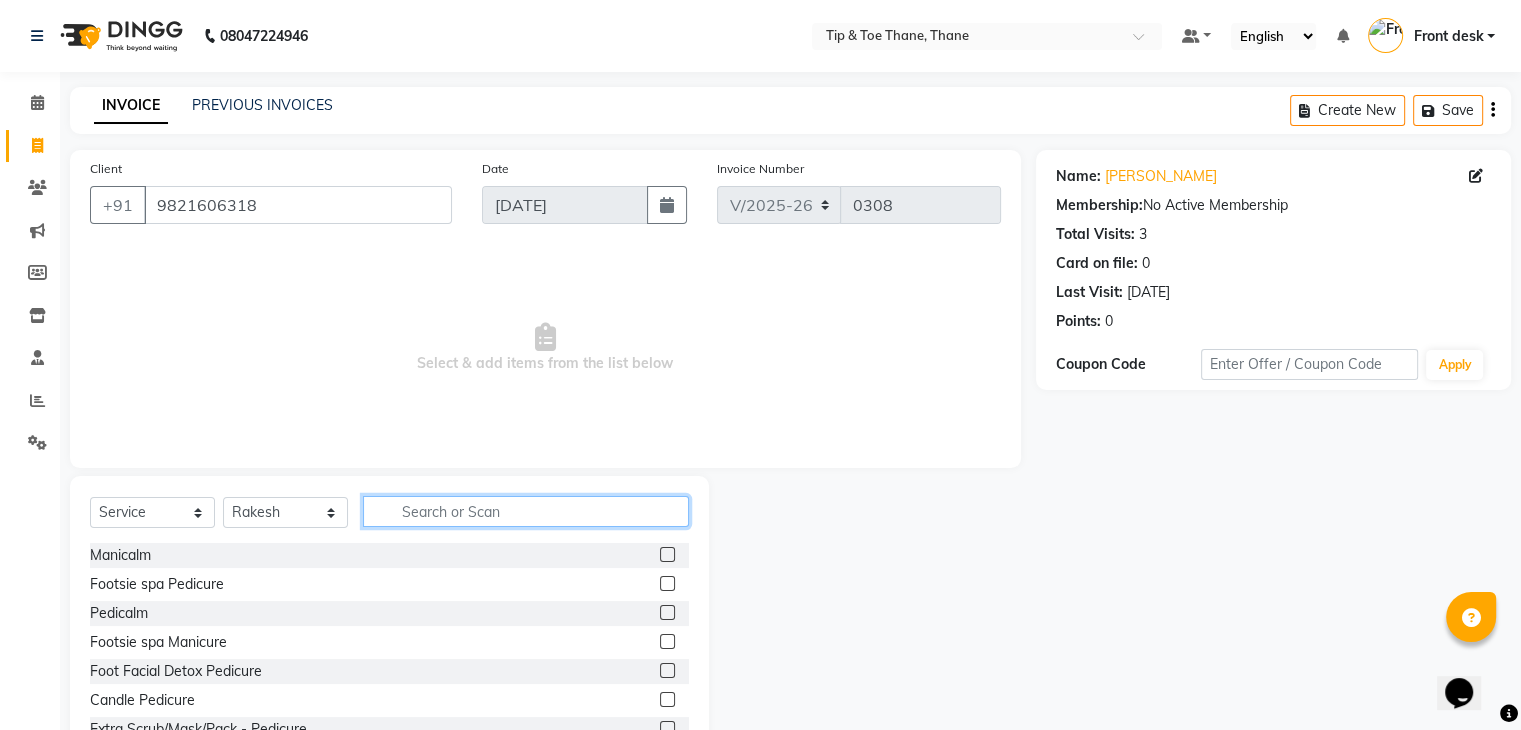 click 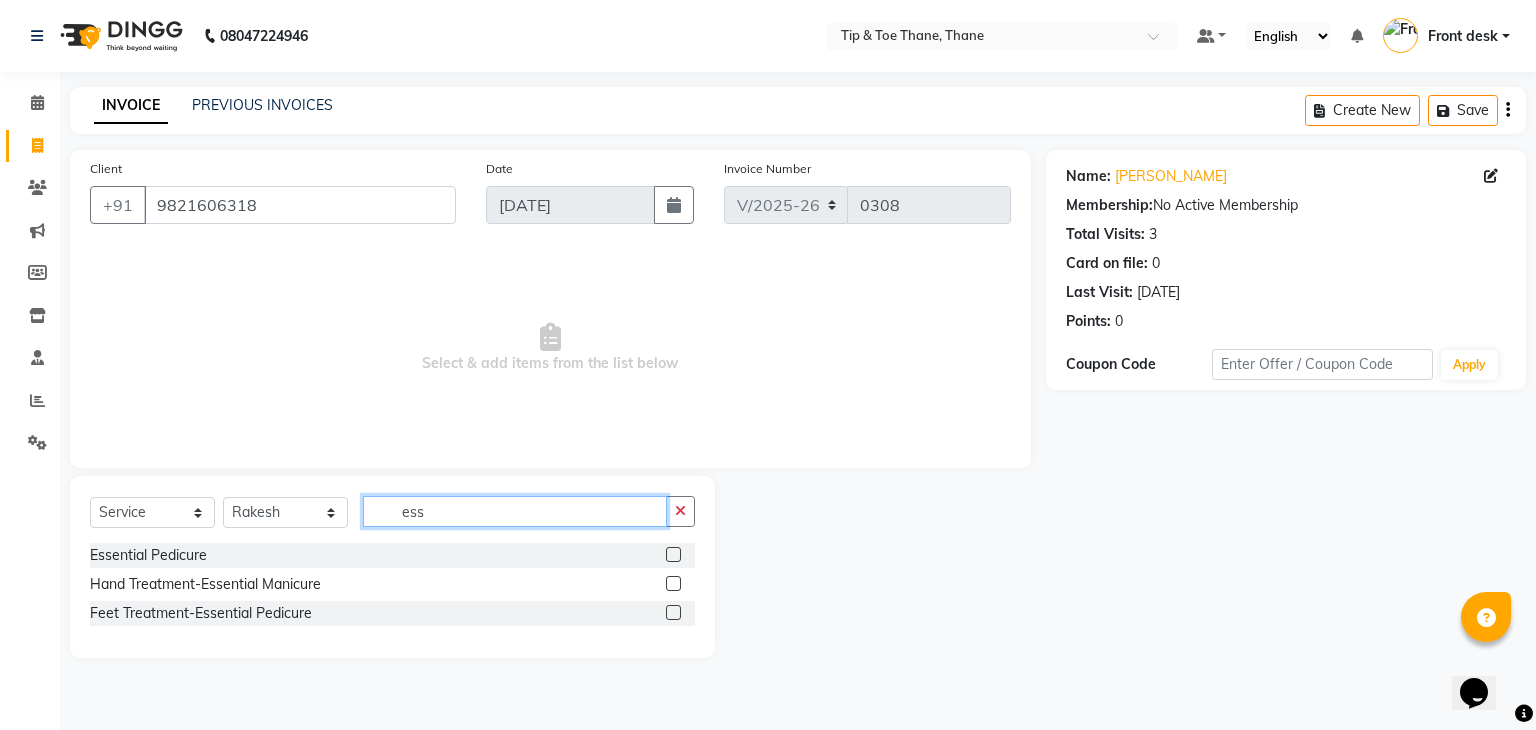 type on "ess" 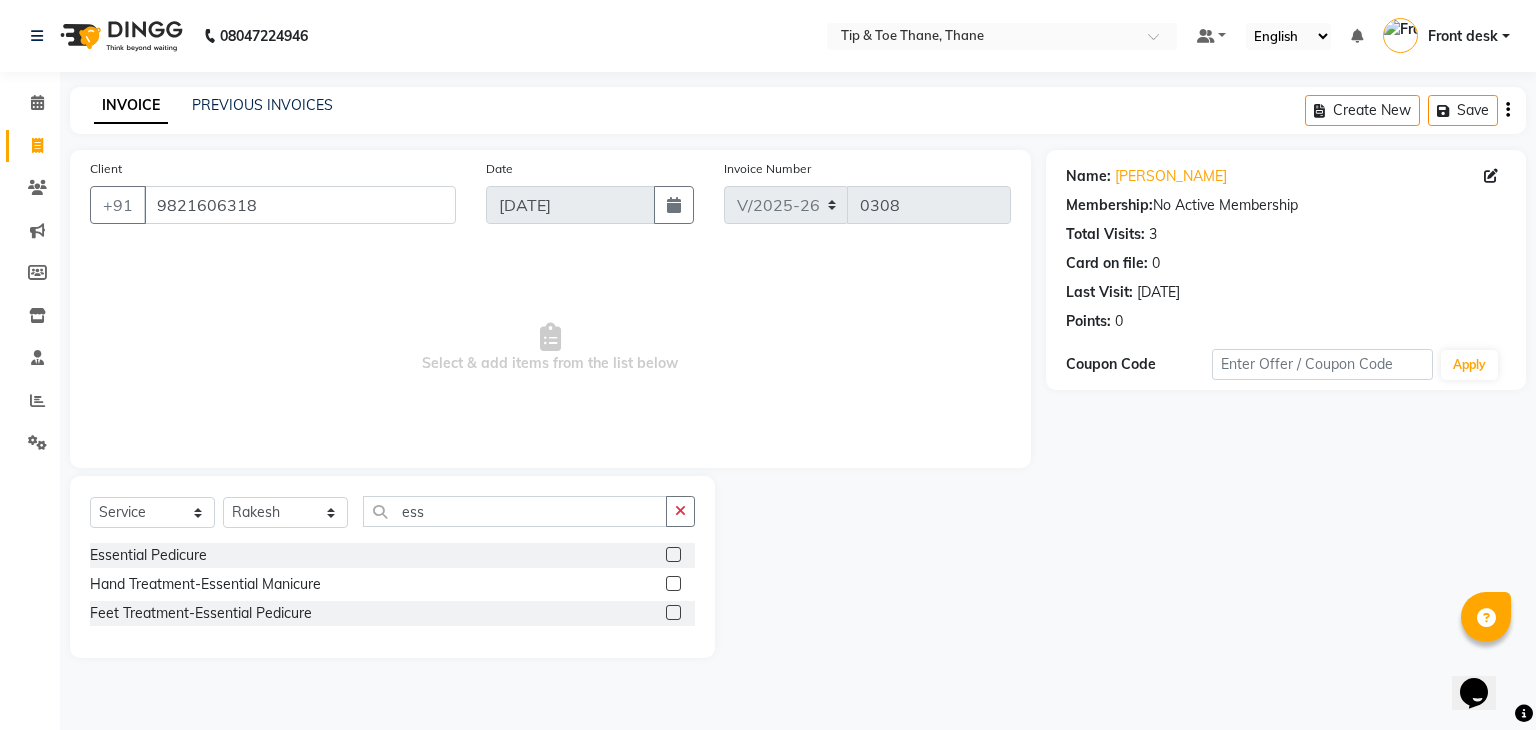 click 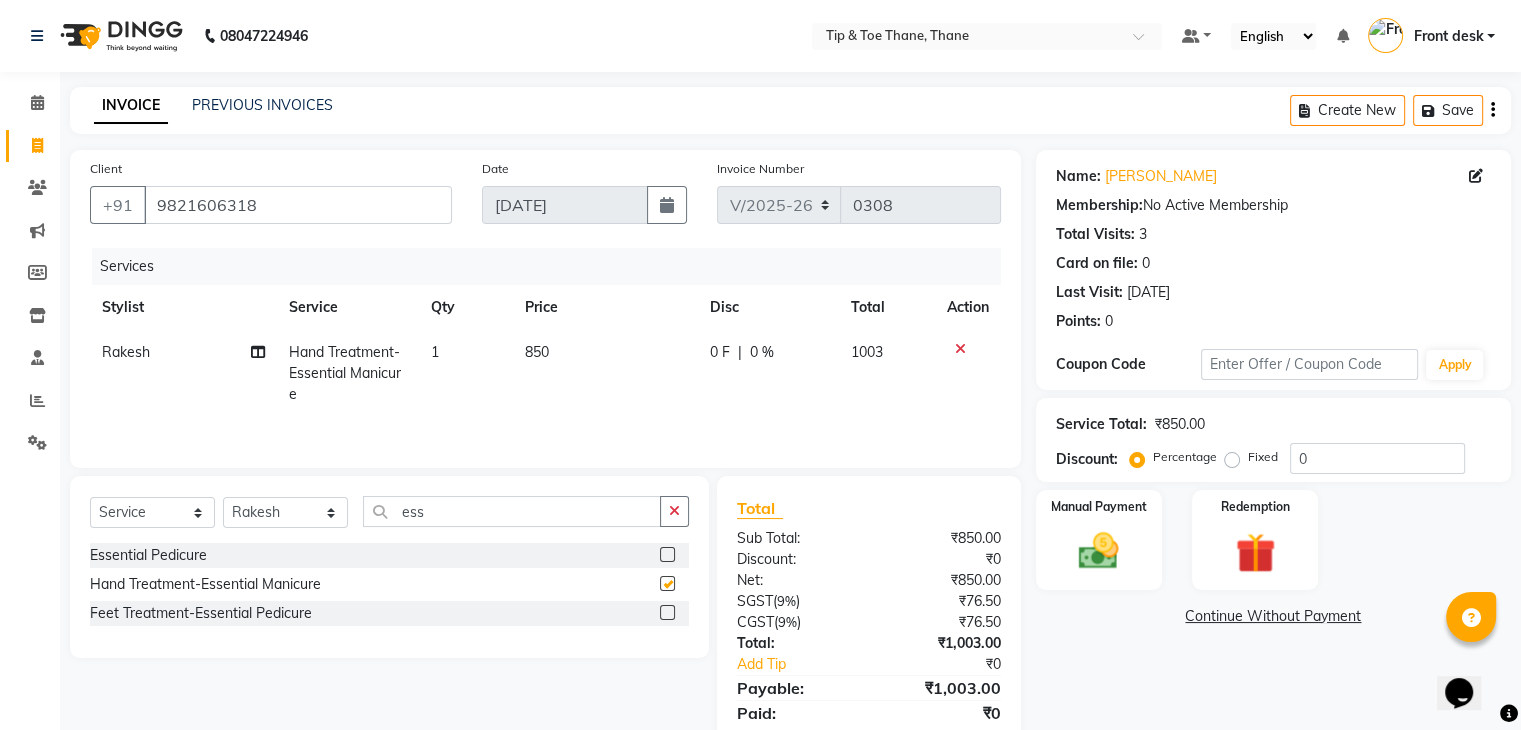 checkbox on "false" 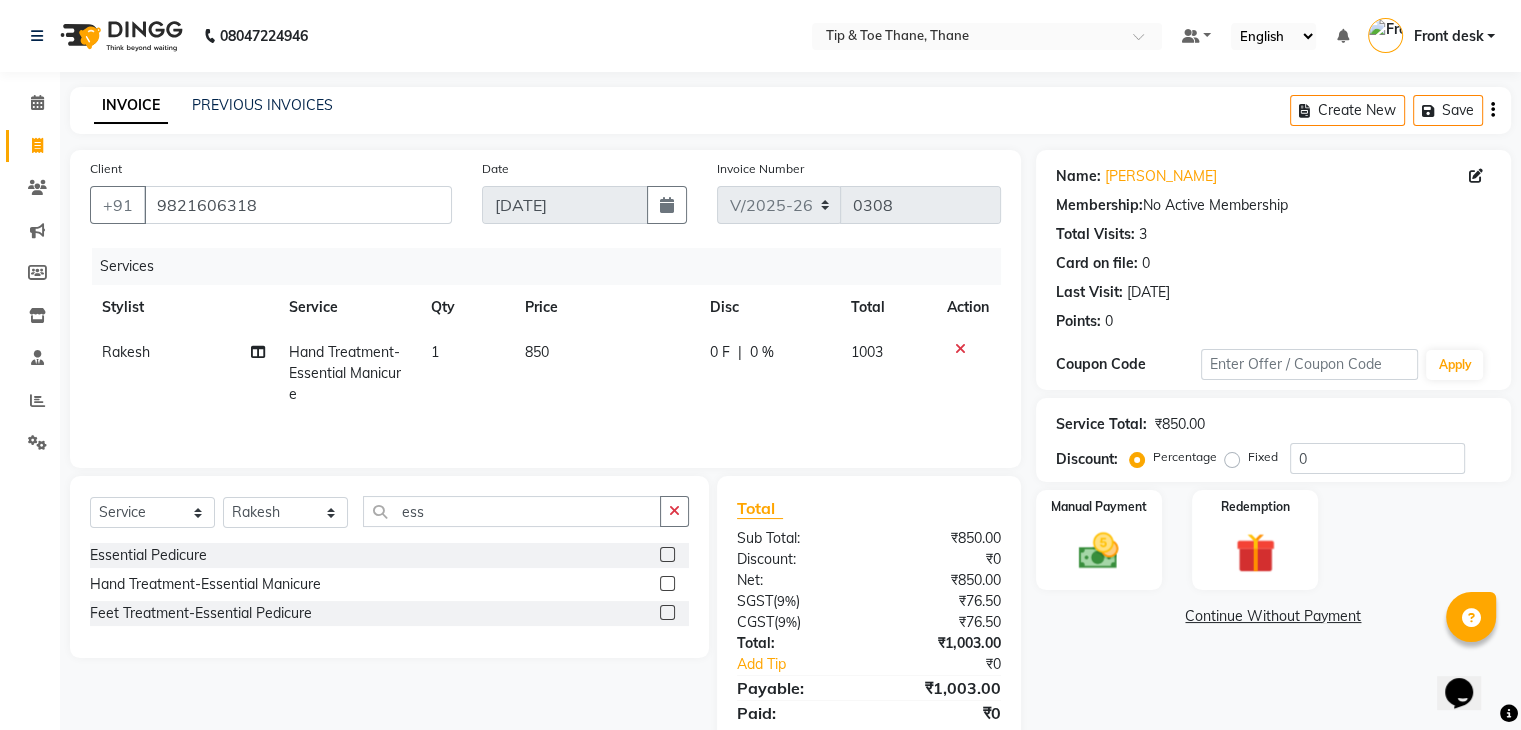 click on "850" 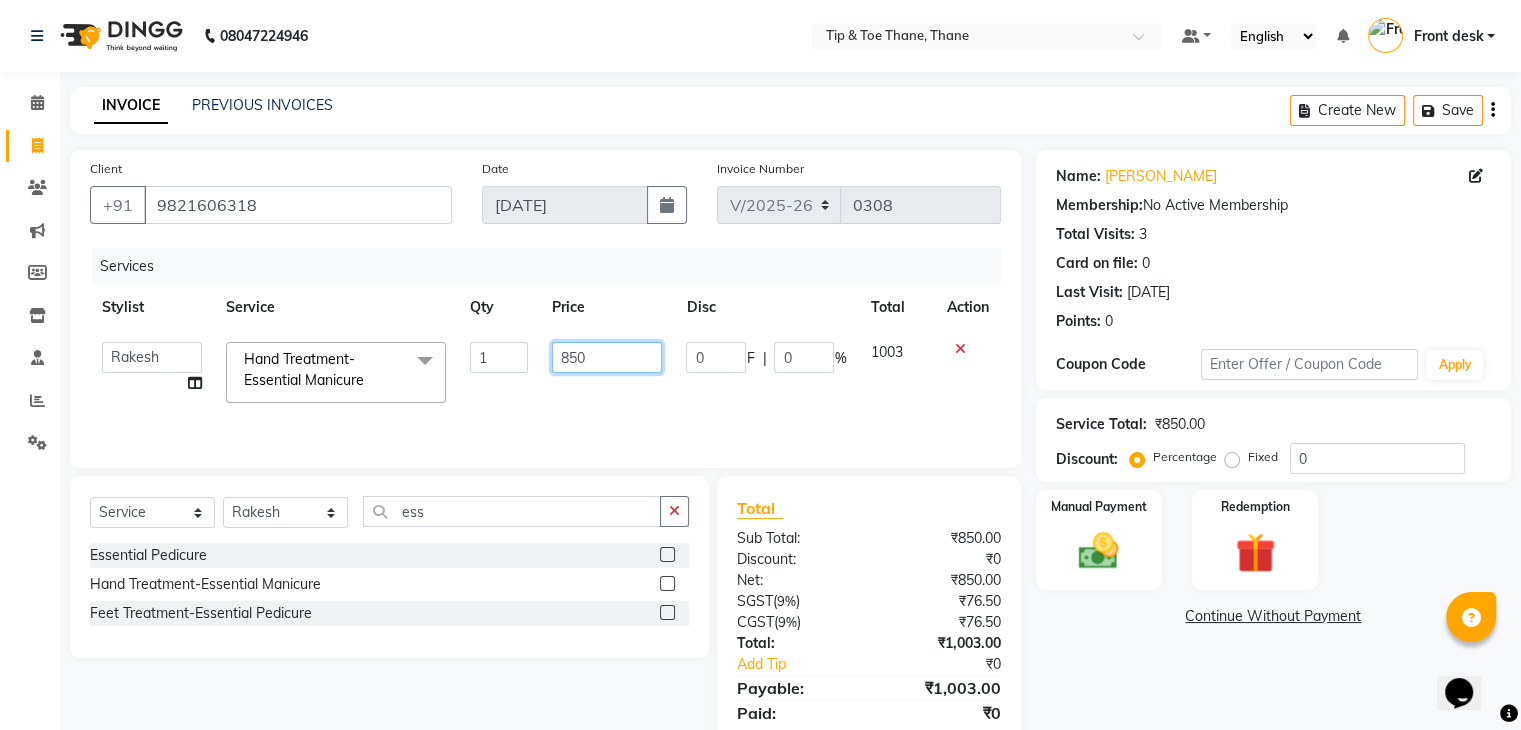 drag, startPoint x: 594, startPoint y: 351, endPoint x: 490, endPoint y: 355, distance: 104.0769 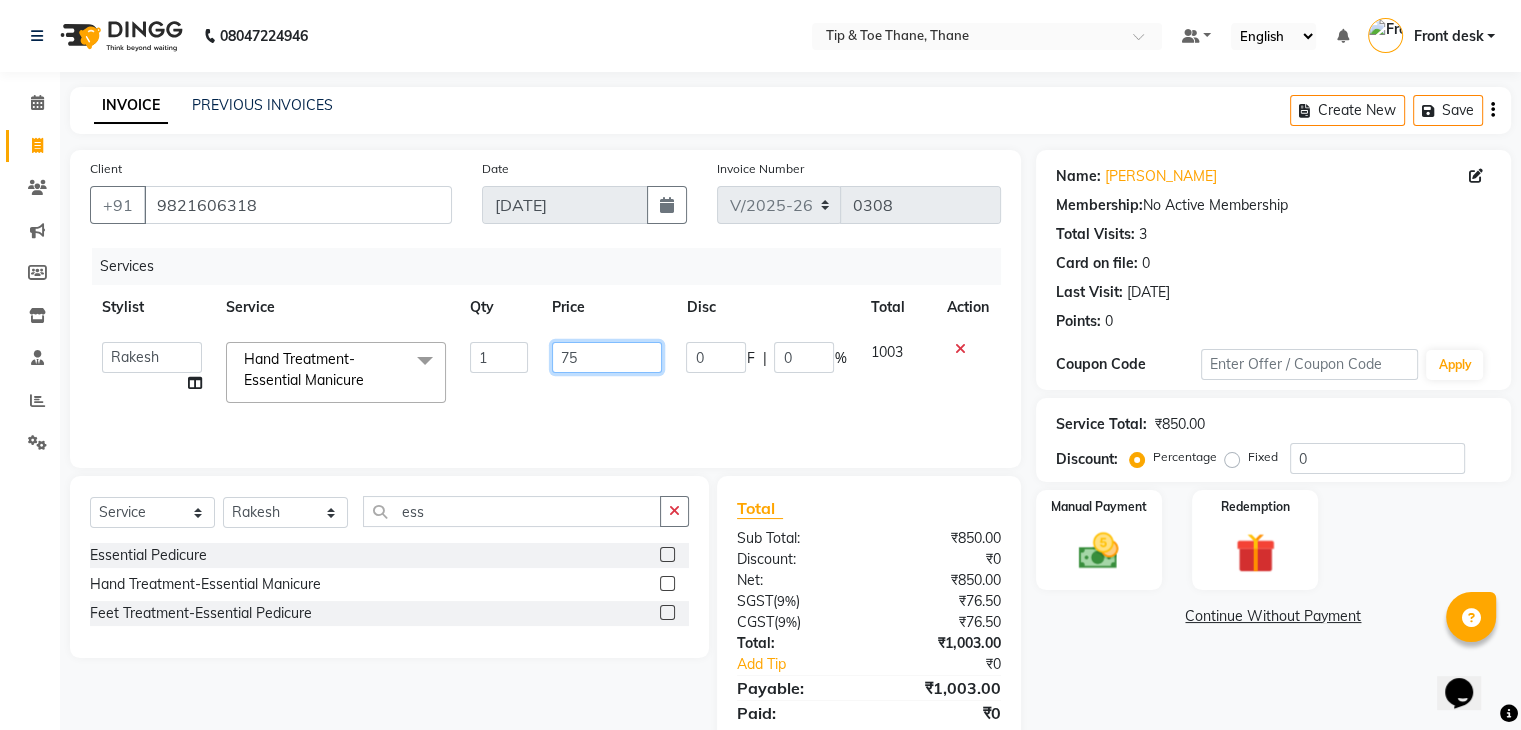 type on "750" 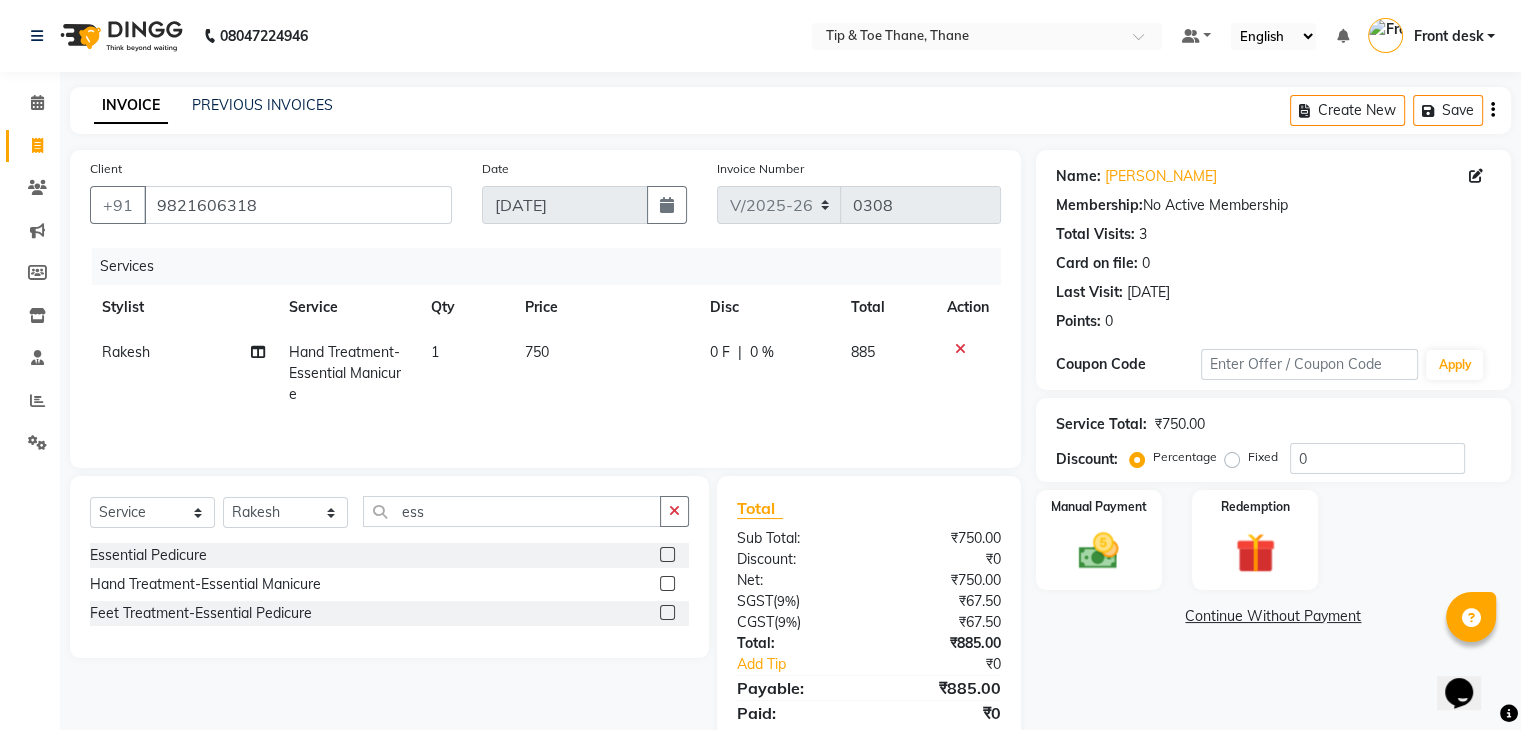 click on "0 F | 0 %" 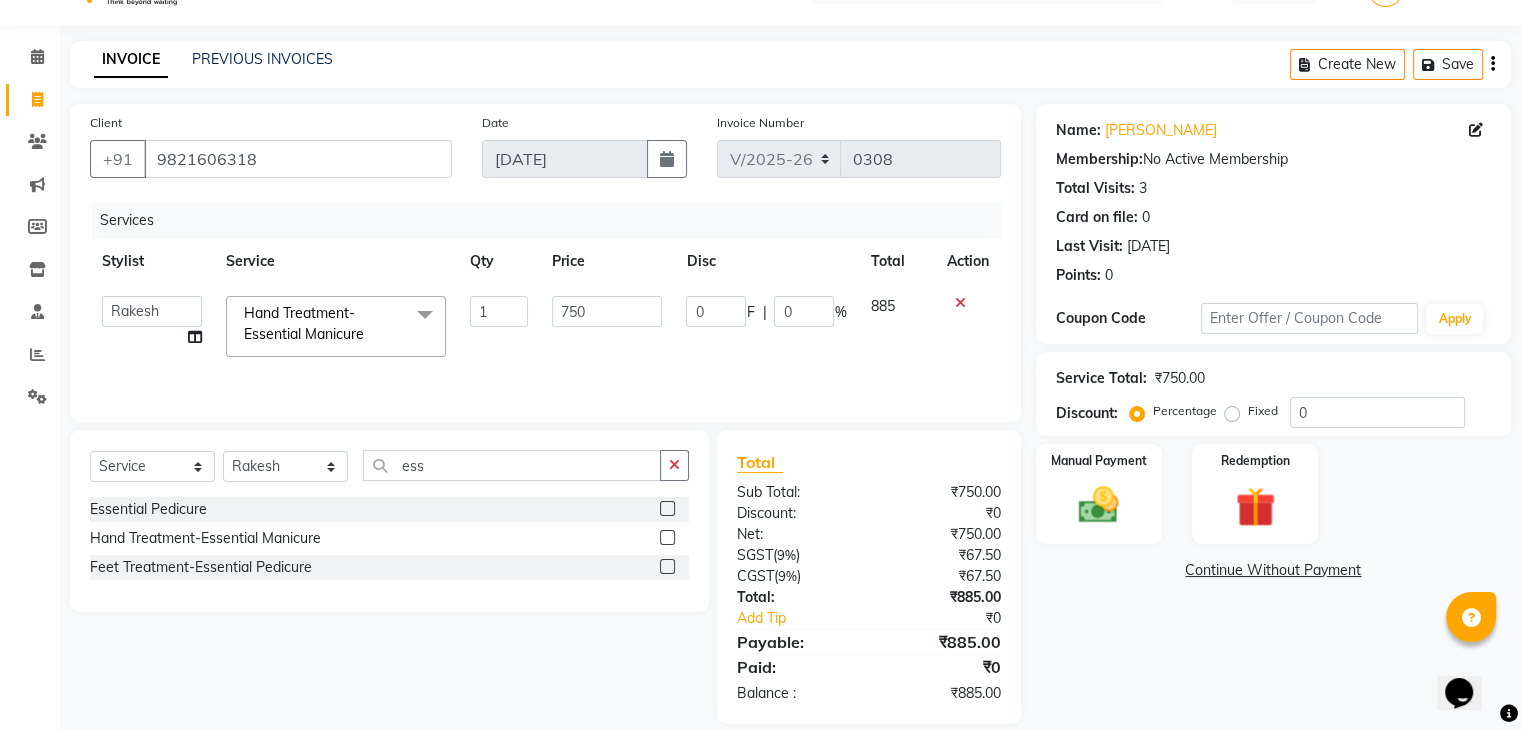 scroll, scrollTop: 71, scrollLeft: 0, axis: vertical 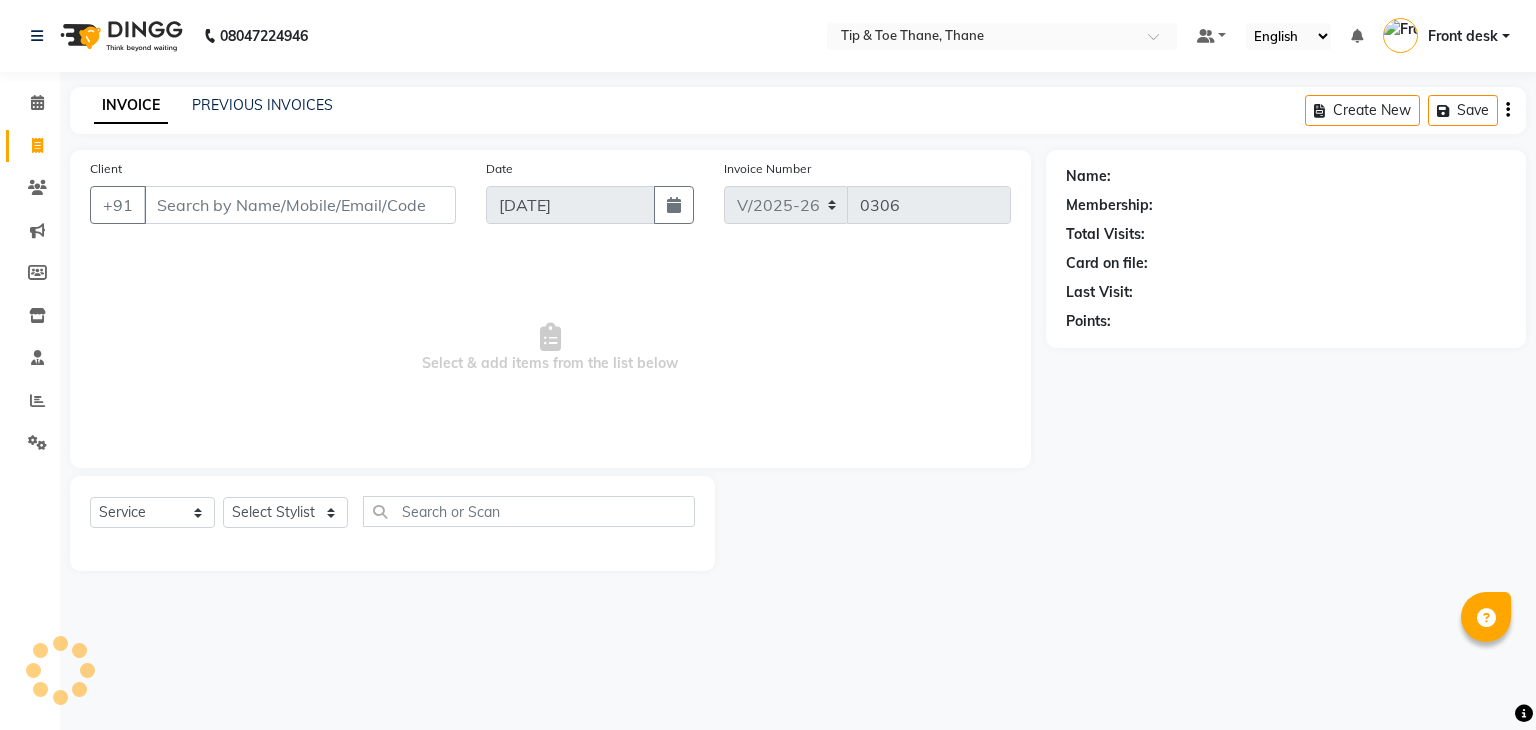 select on "5603" 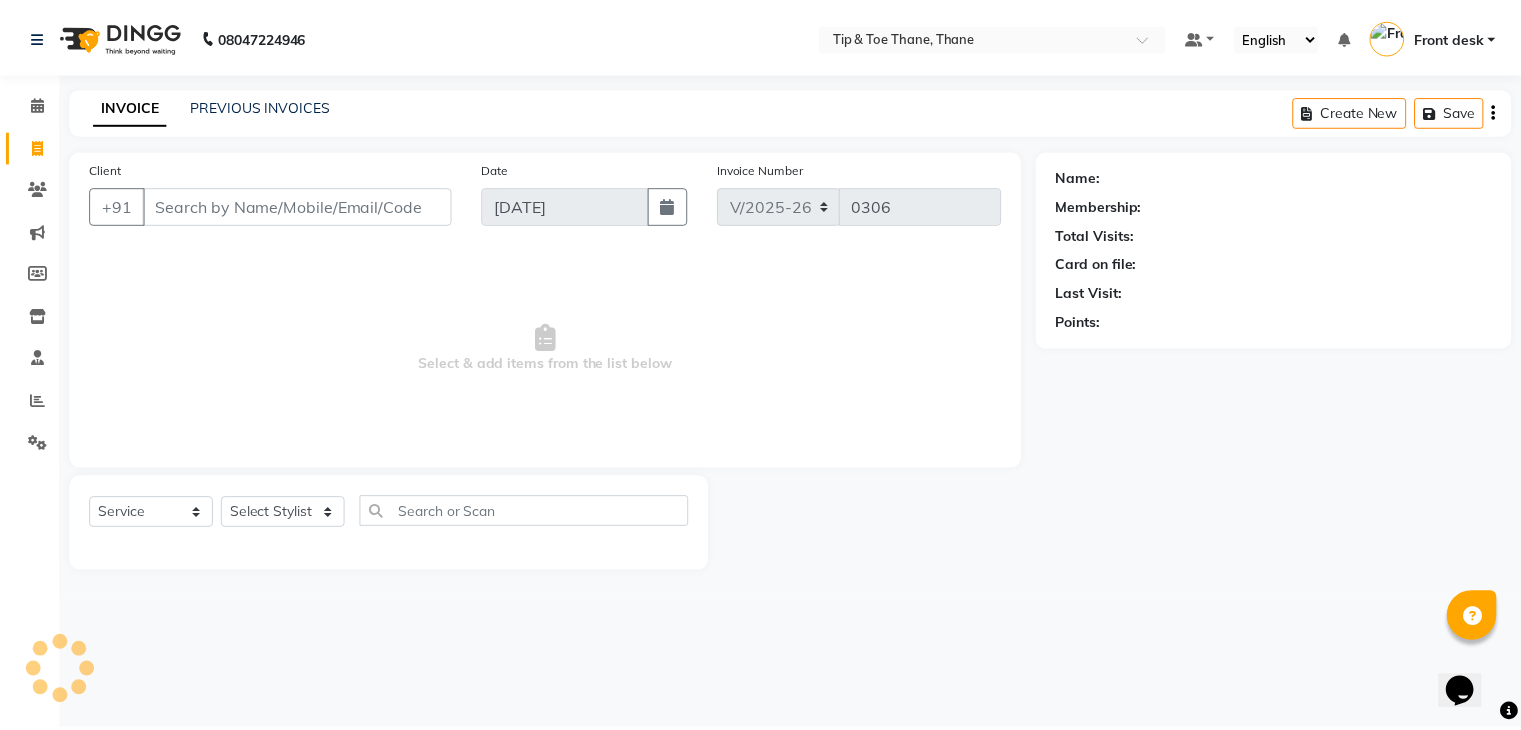 scroll, scrollTop: 0, scrollLeft: 0, axis: both 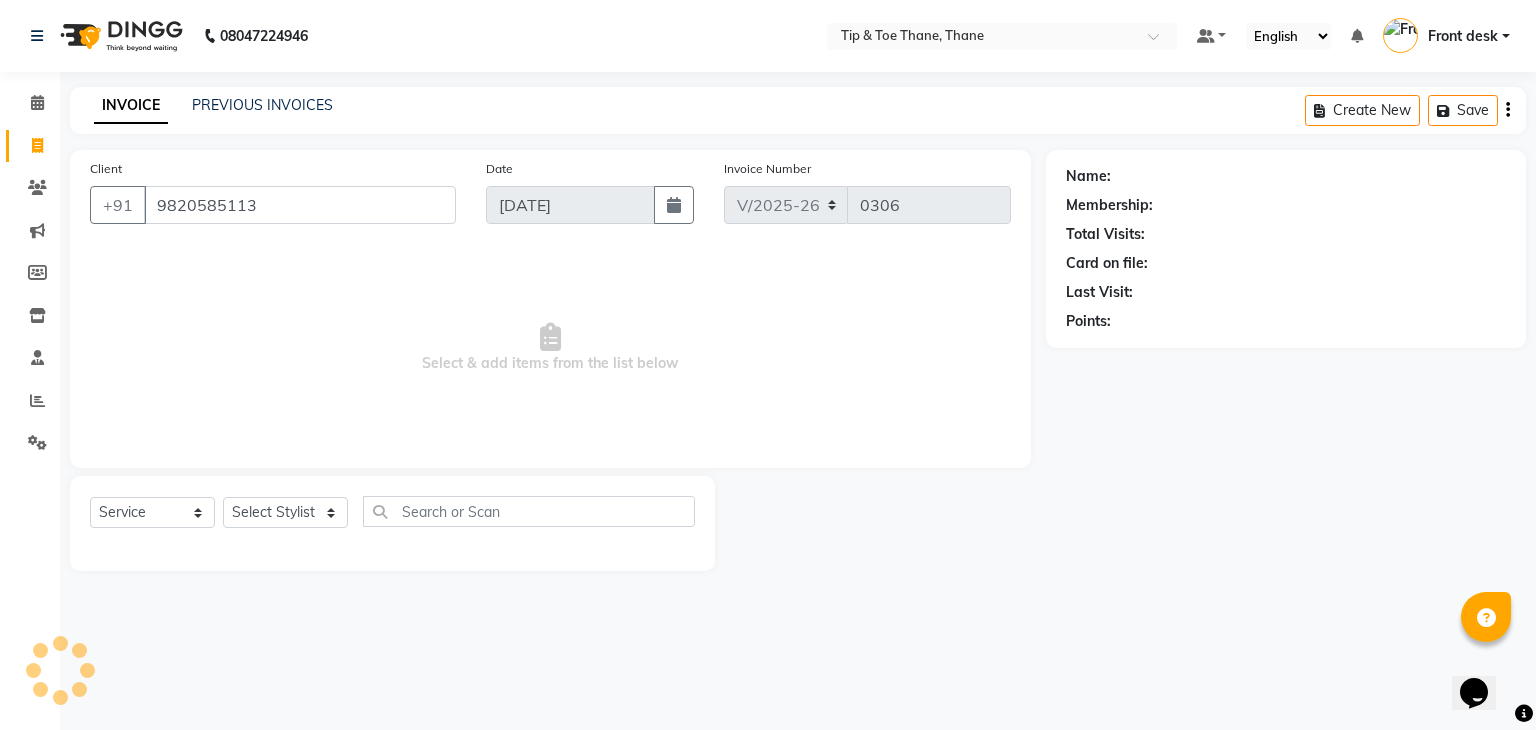 type on "9820585113" 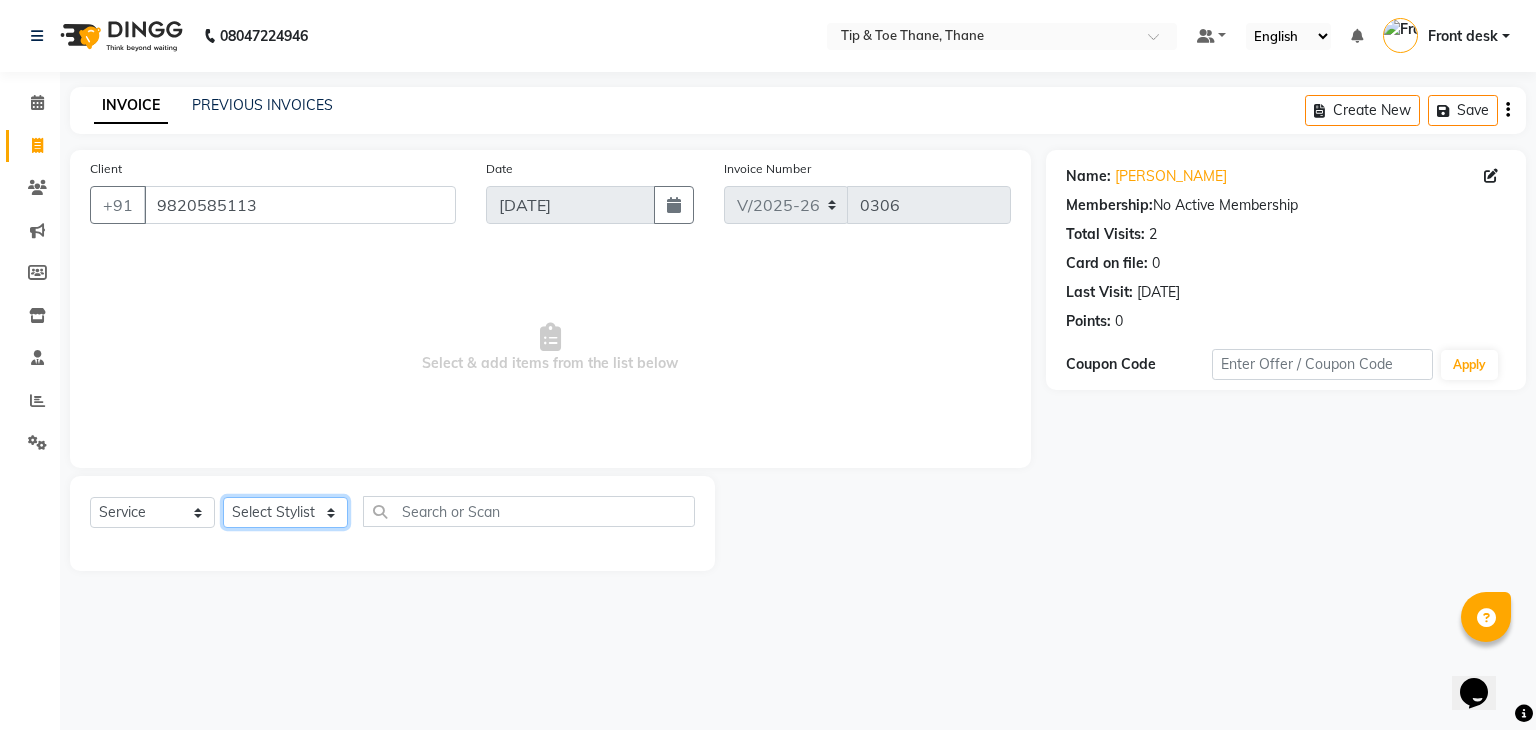 click on "Select Stylist [PERSON_NAME] Front desk General Hemant [PERSON_NAME] Pooja Pooja  micro Priya Rakesh [PERSON_NAME] [PERSON_NAME]" 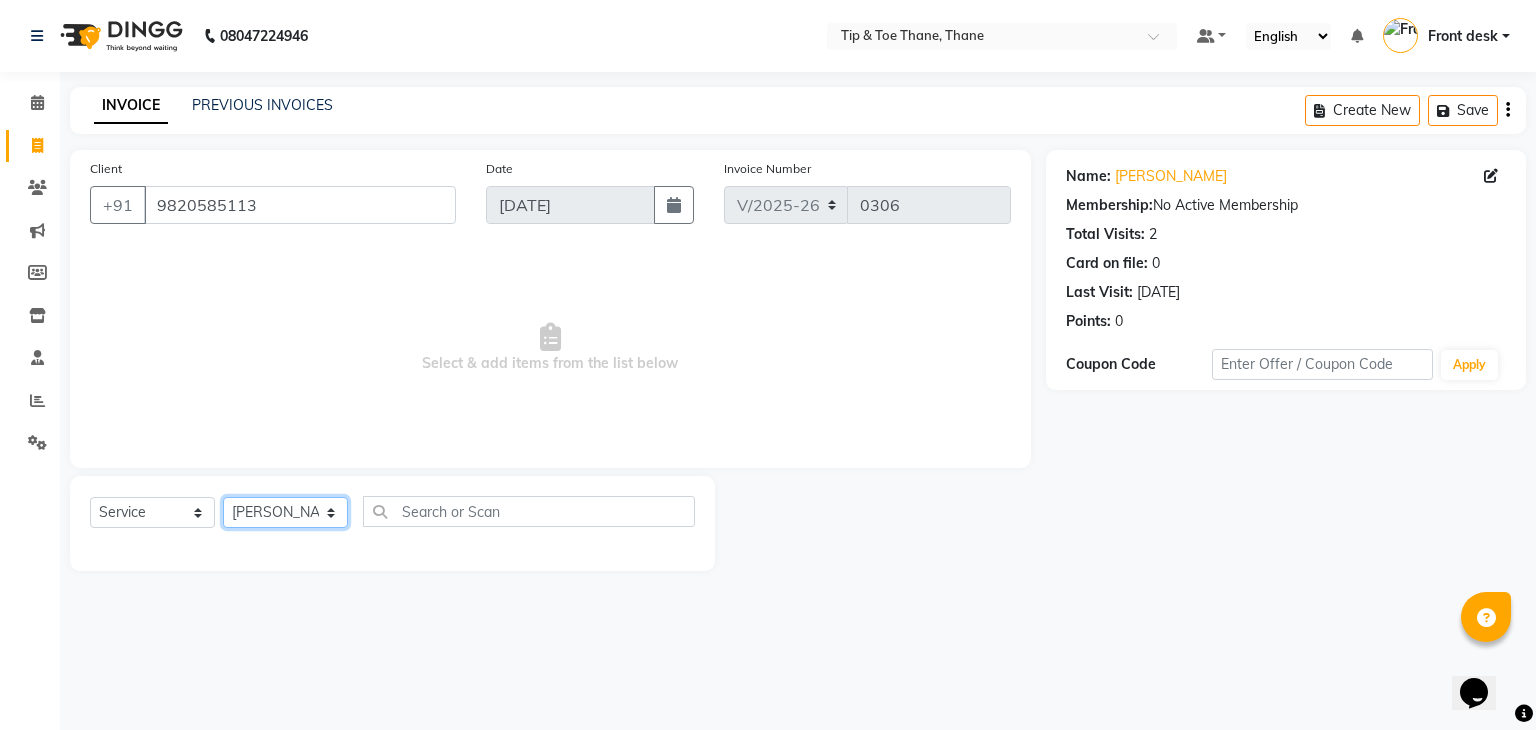 click on "Select Stylist [PERSON_NAME] Front desk General Hemant [PERSON_NAME] Pooja Pooja  micro Priya Rakesh [PERSON_NAME] [PERSON_NAME]" 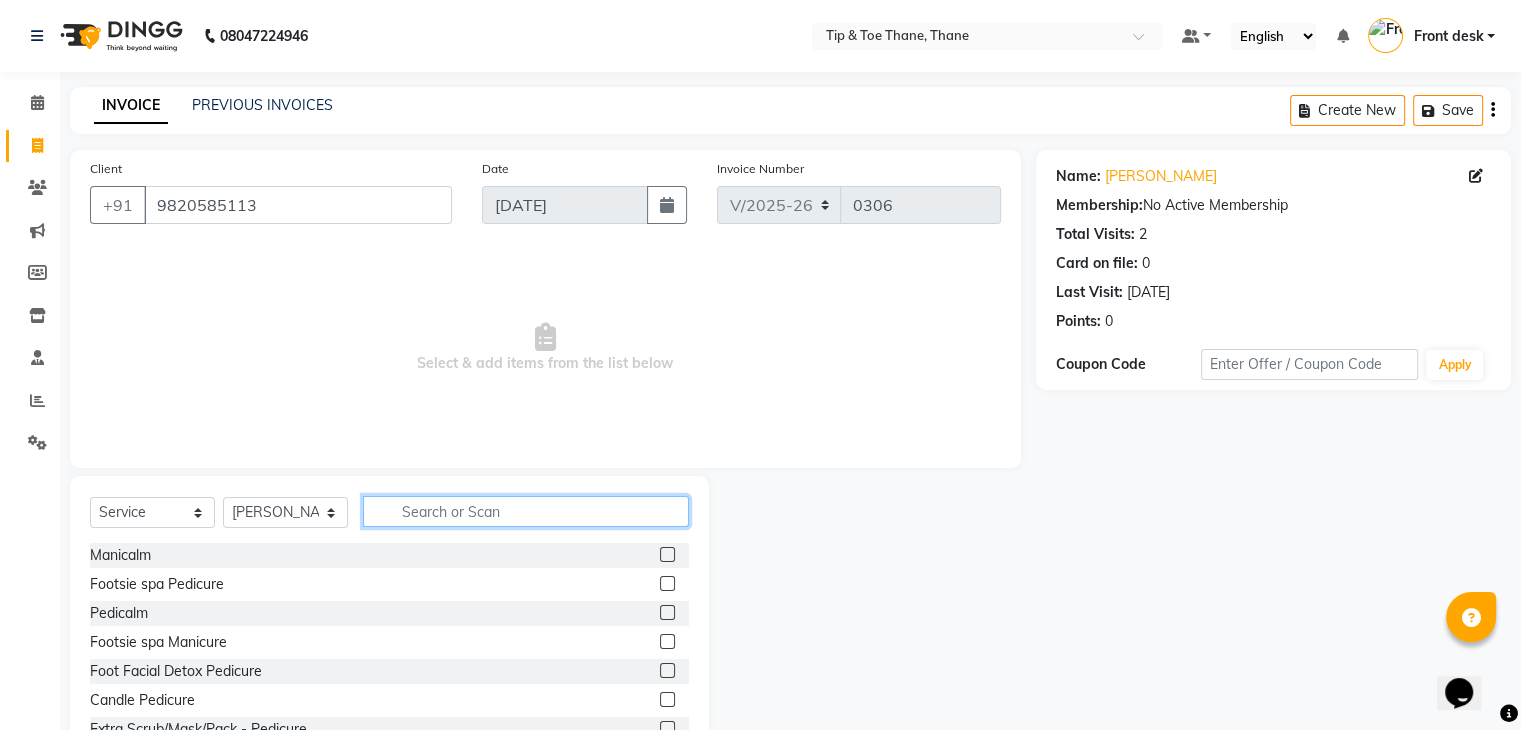 click 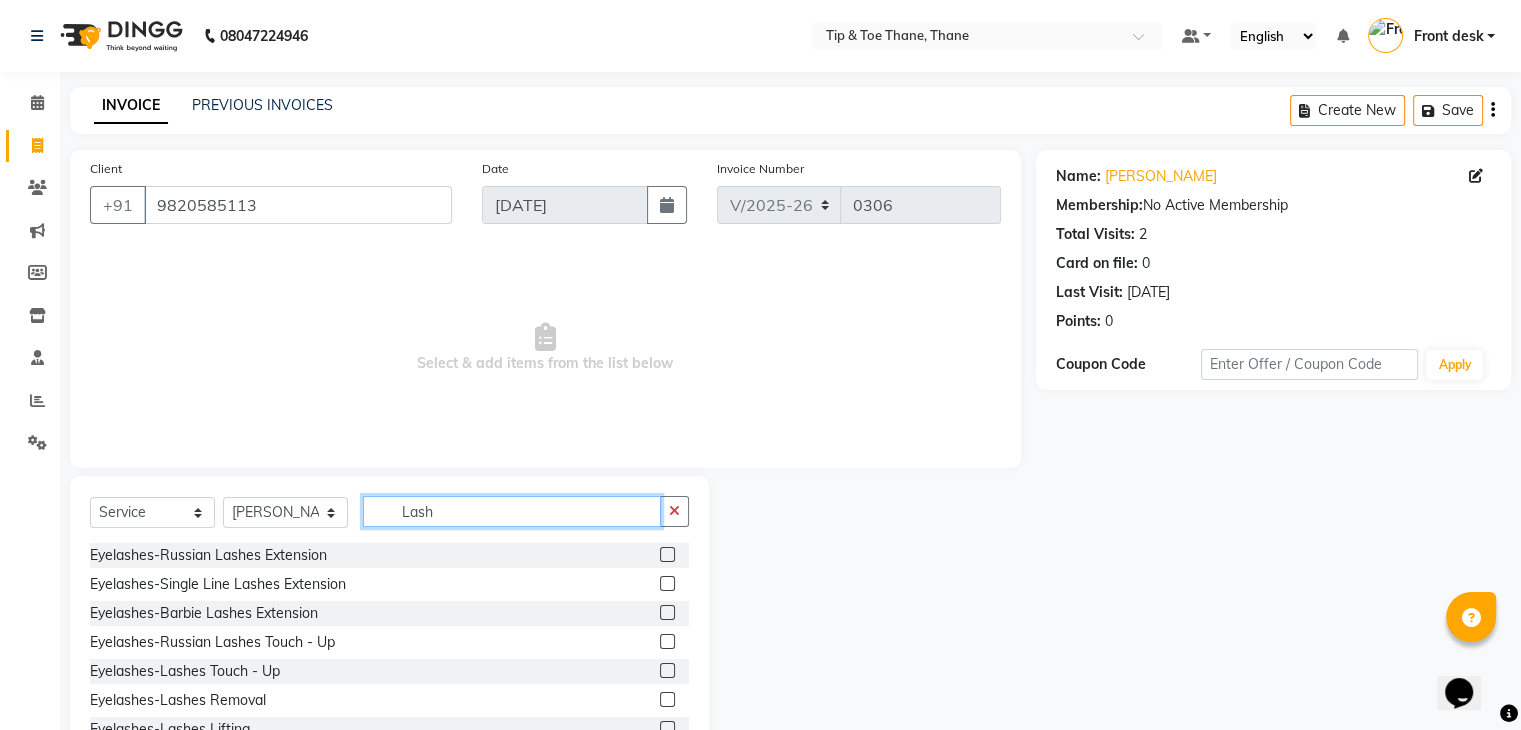 type on "Lash" 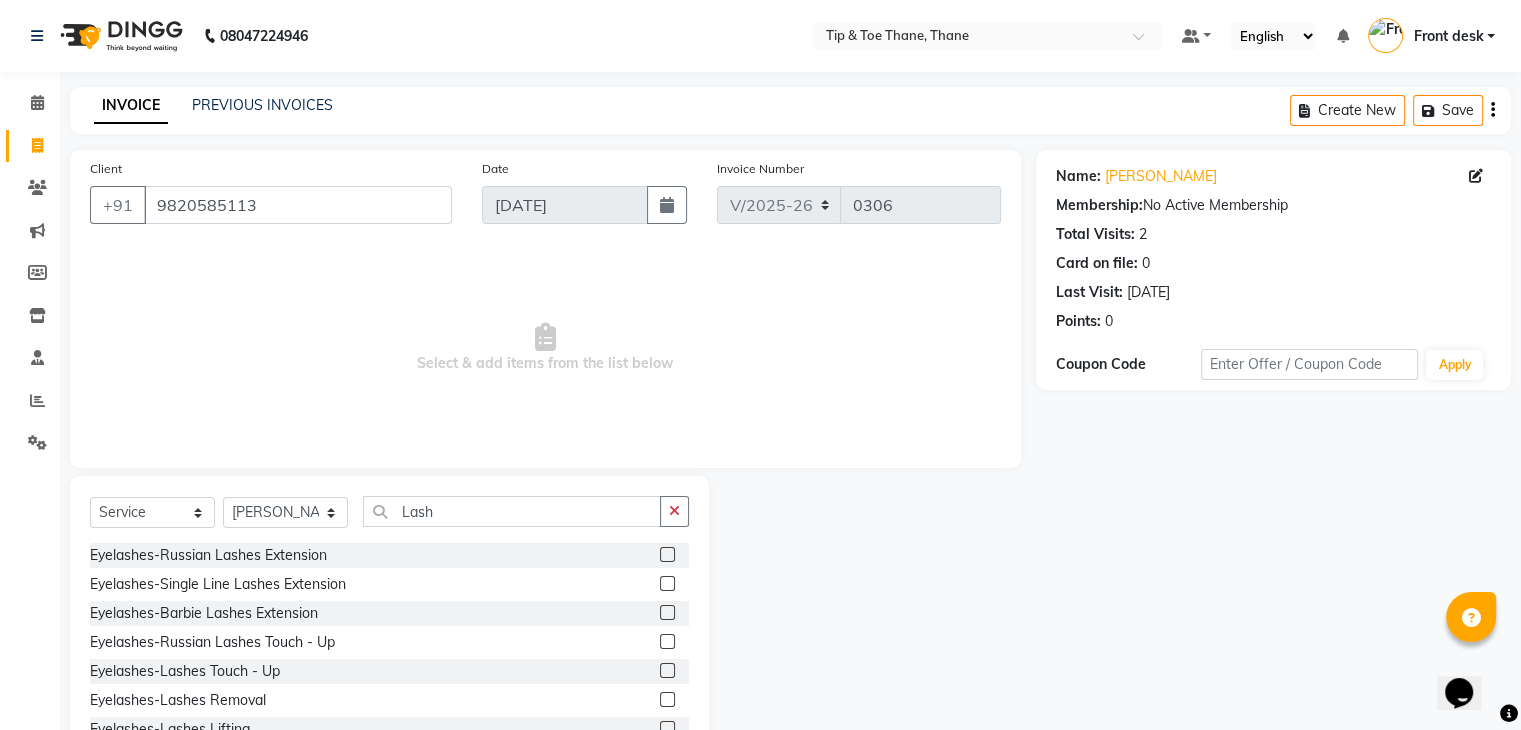 click 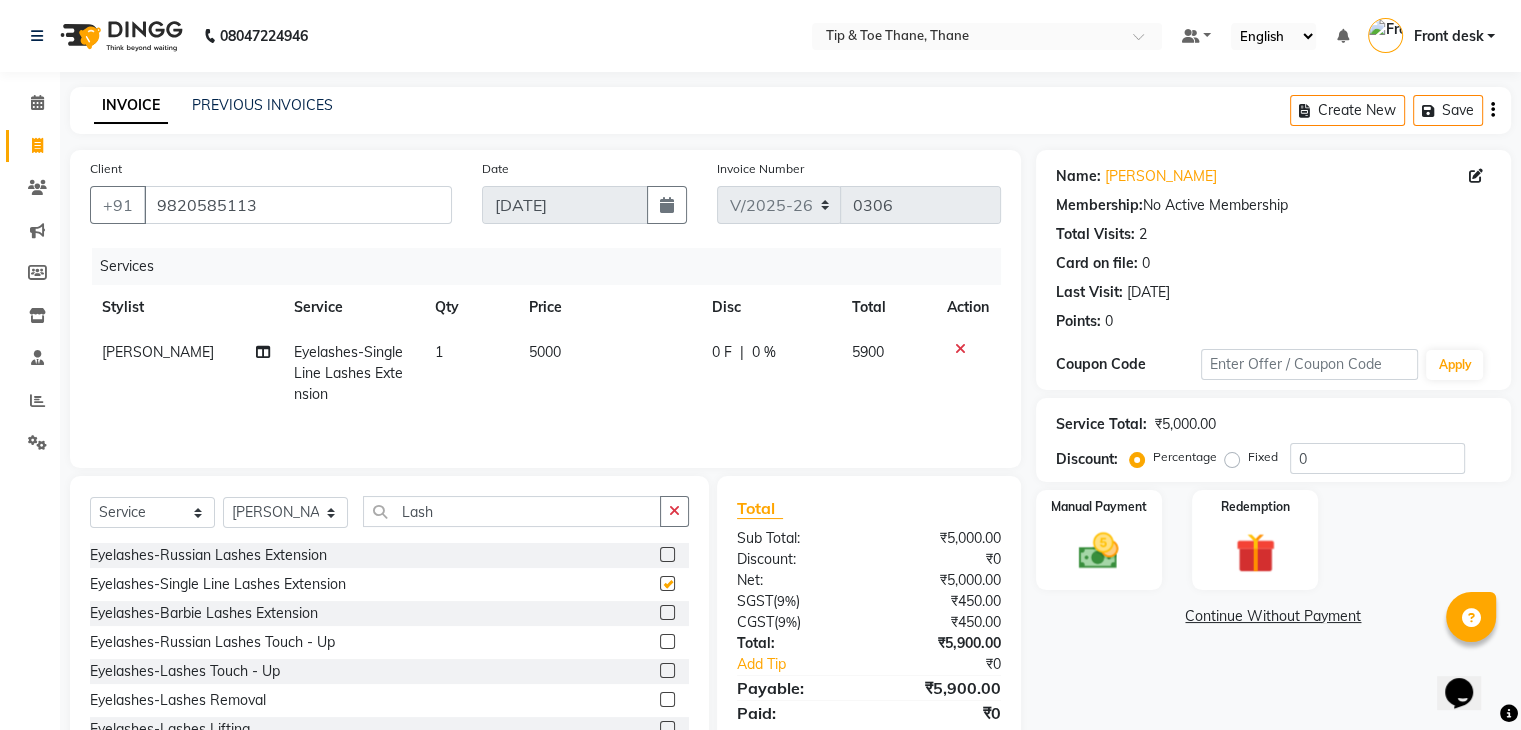 checkbox on "false" 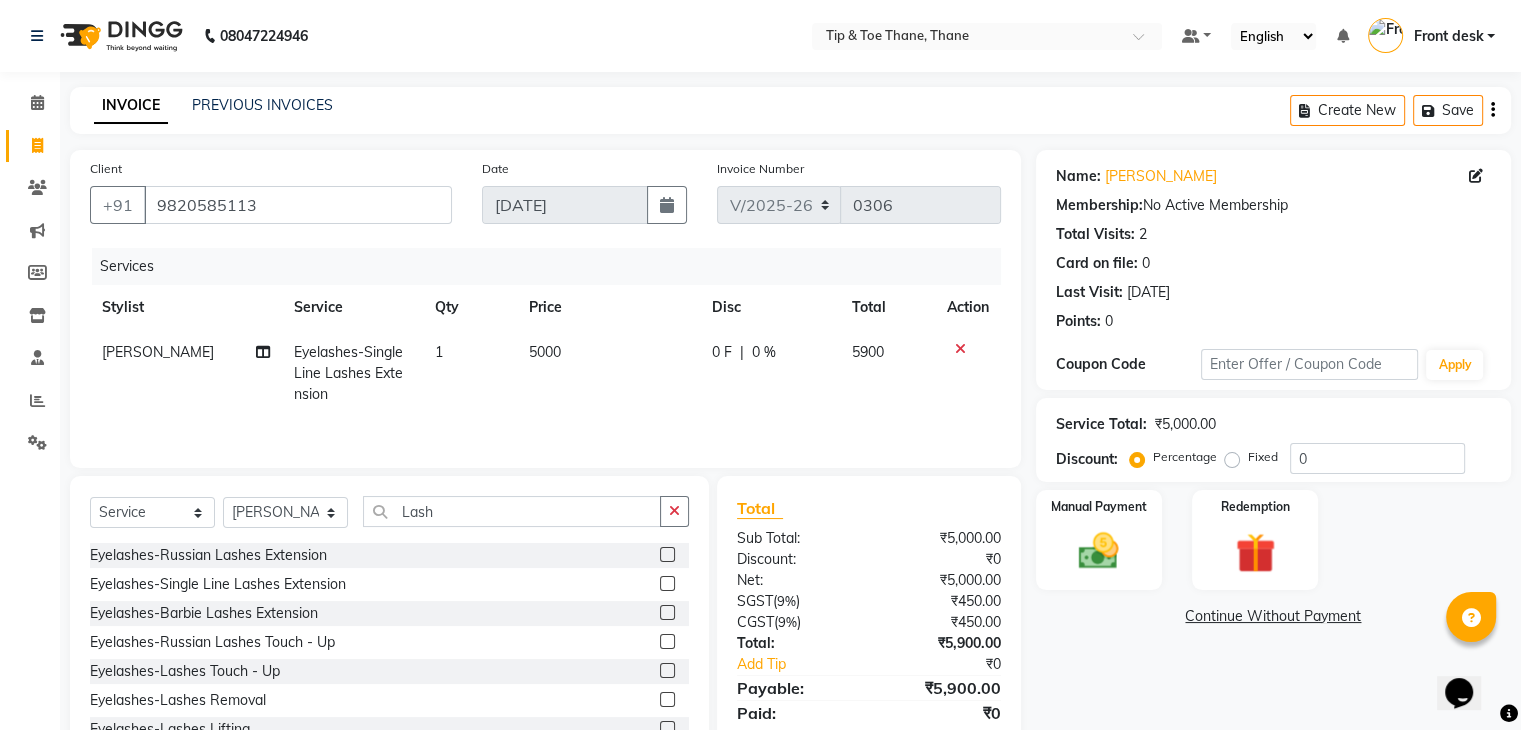 click on "5000" 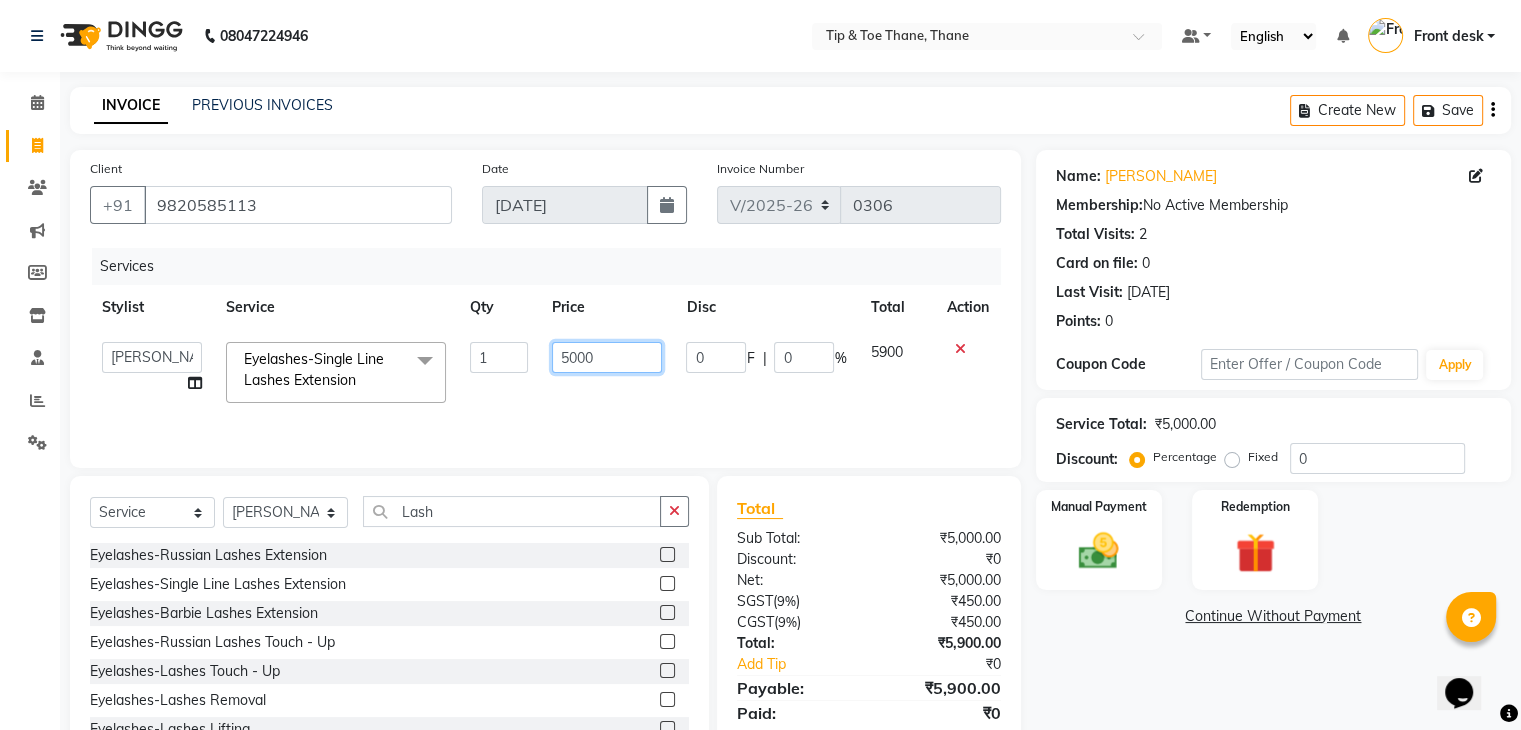 drag, startPoint x: 585, startPoint y: 360, endPoint x: 467, endPoint y: 359, distance: 118.004234 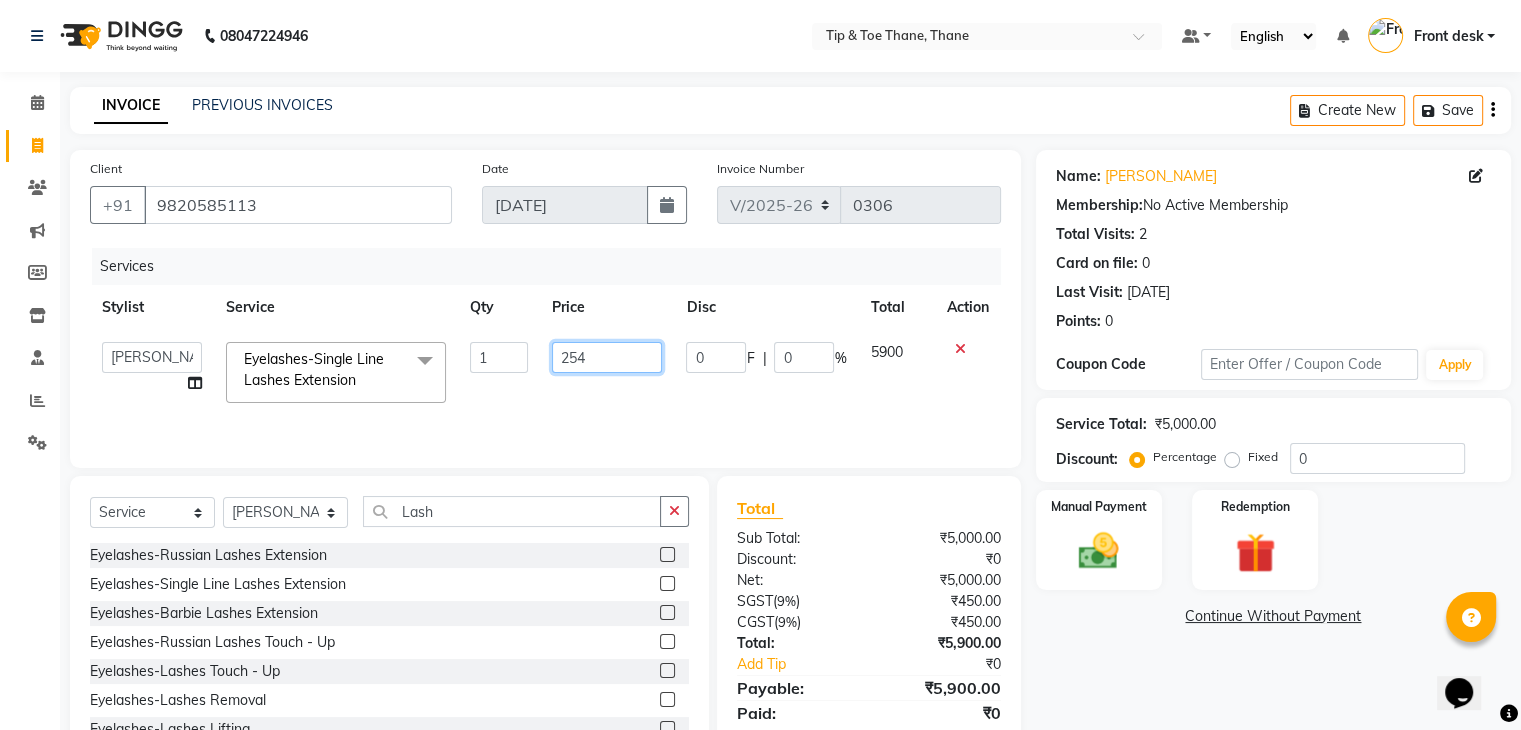 type on "2542" 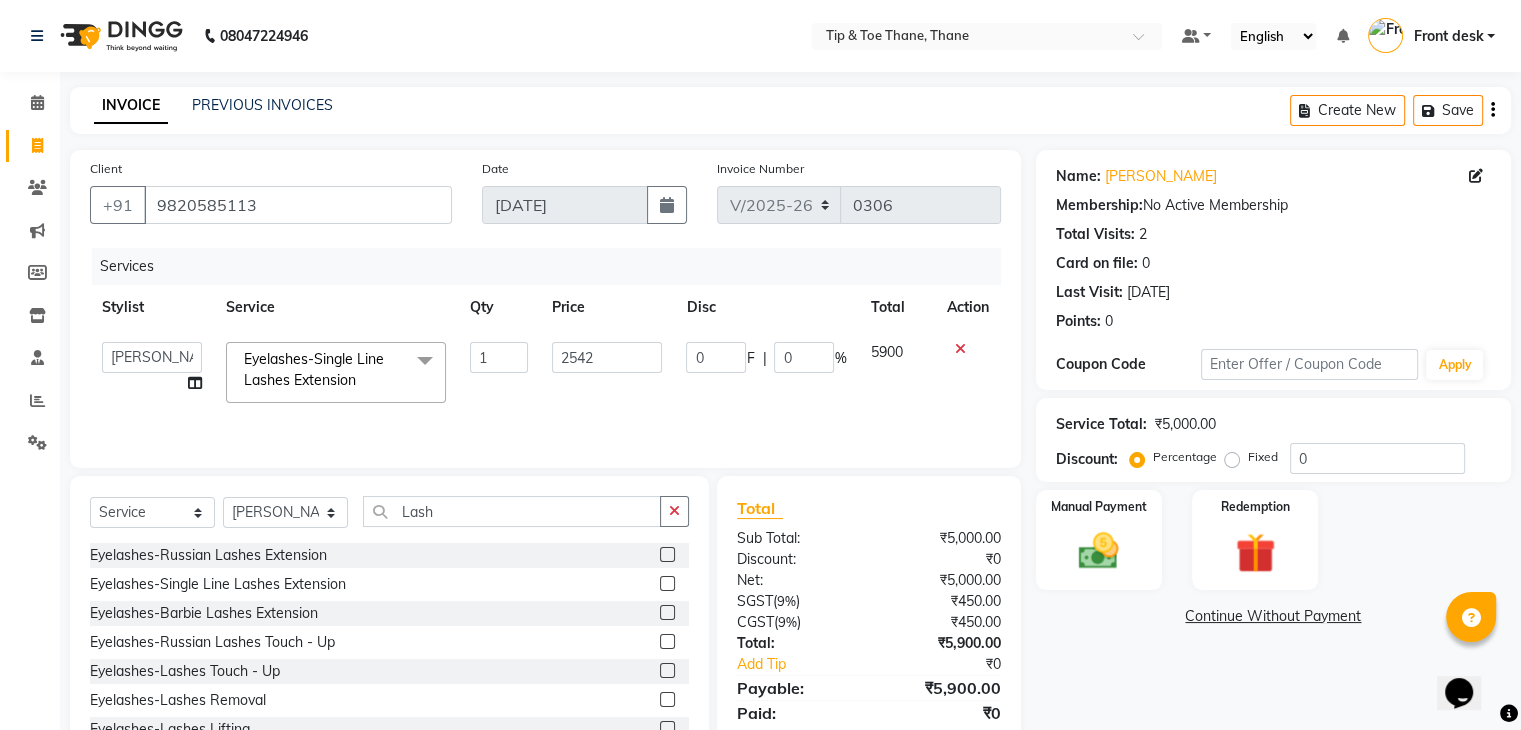 click on "Dhanashree   Front desk   General   Hemant   Munna   Noor   Pooja   Pooja  micro   Priya   Rakesh   Sanjay   Sehna Ma'am   Shamim   Vidhi  Eyelashes-Single Line Lashes Extension  x Manicalm Footsie spa Pedicure Pedicalm Footsie spa Manicure Foot Facial Detox Pedicure Candle Pedicure Extra Scrub/Mask/Pack - Pedicure NO MORE TAN Pedicure Cocktail Pedicure Extra Anti - Oxidant Paraffin Treatment (Pedicure) Essential Pedicure Alga Spa Pedicure Voesh New York Pedicure Hand Facial Detox Manicure Alga Spa Manicure Voesh New York Manicure No More Tan Manicure Cocktail Manicure Beauty Spot 1st Sitting (Lip Tattoo) Package (1st Setting + Touchup) (Lip Tattoo) 2nd Sitting (Lip Tattoo) Package (1st Setting + Touchup) (Ombre) 2nd Sitting (Ombre) 1st Sitting (Ombre) Package (1st Setting + Touchup) Correction Touch Up 1st Sitting Nail Enhancement-Acrylic Set with OPI Gel Color Nail Enhancement-Gel Set with OPI Gel Color Nail Enhancement-Acrylic Set with T&T Gel Color Nail Enhancement-Gel Set with T&T Gel Color 1 2542 0 F" 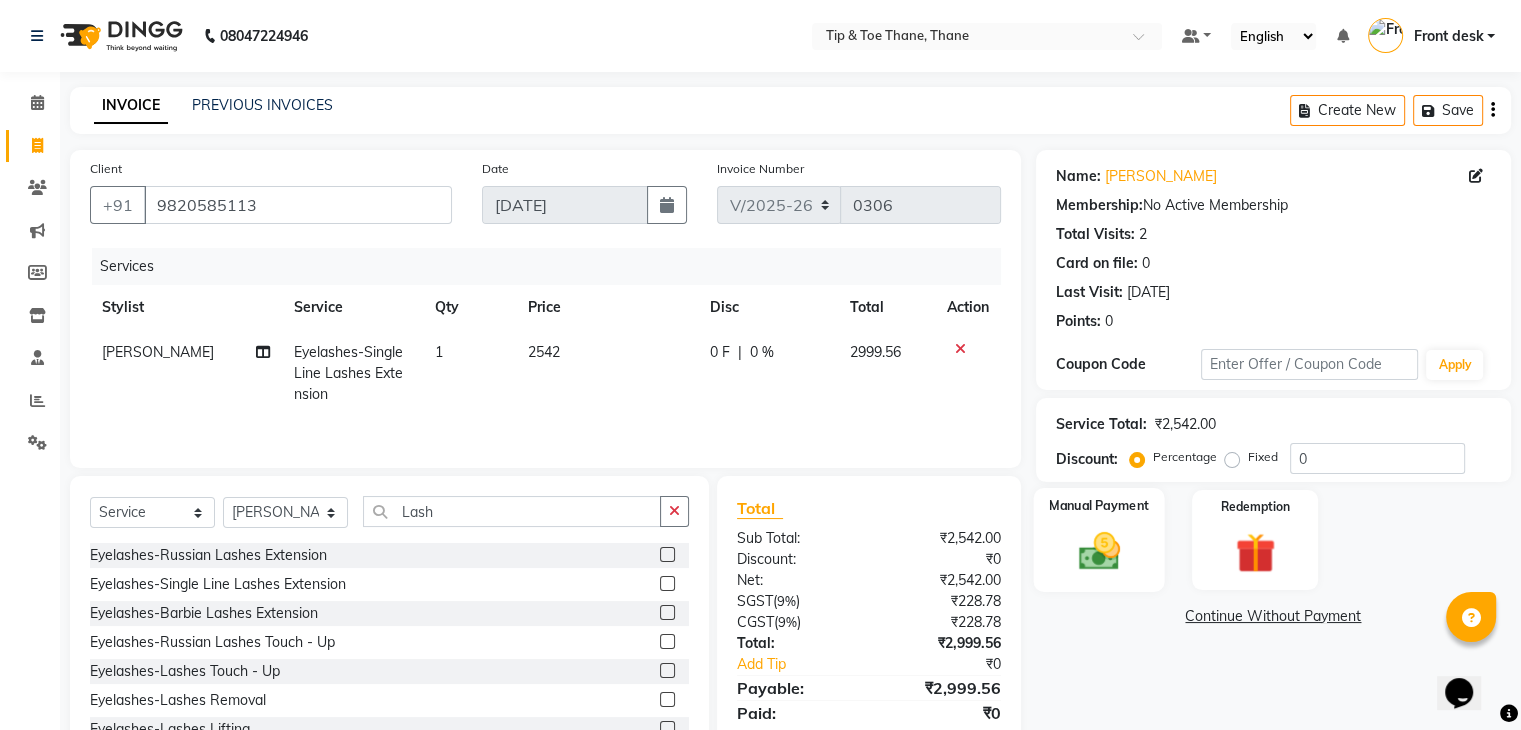 click 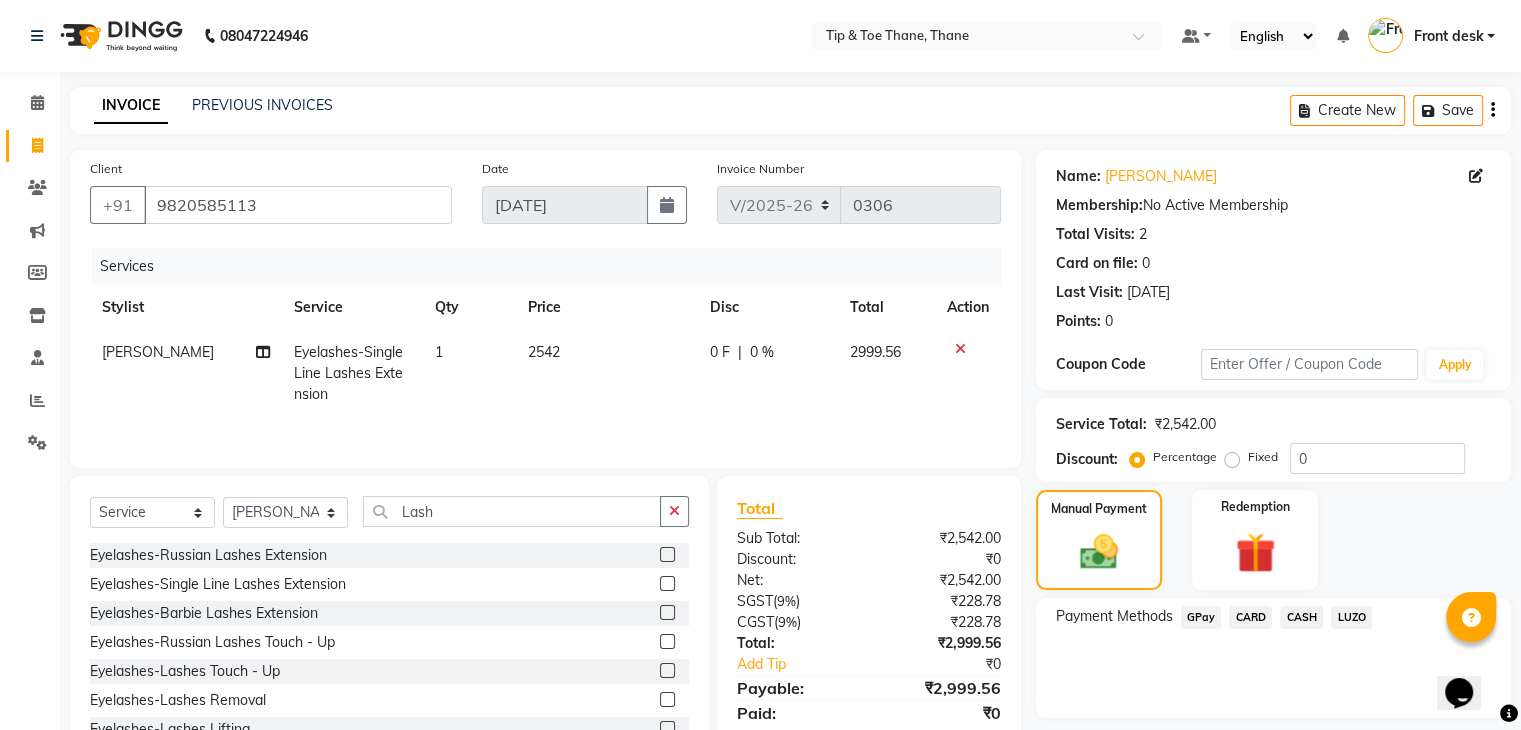 click on "GPay" 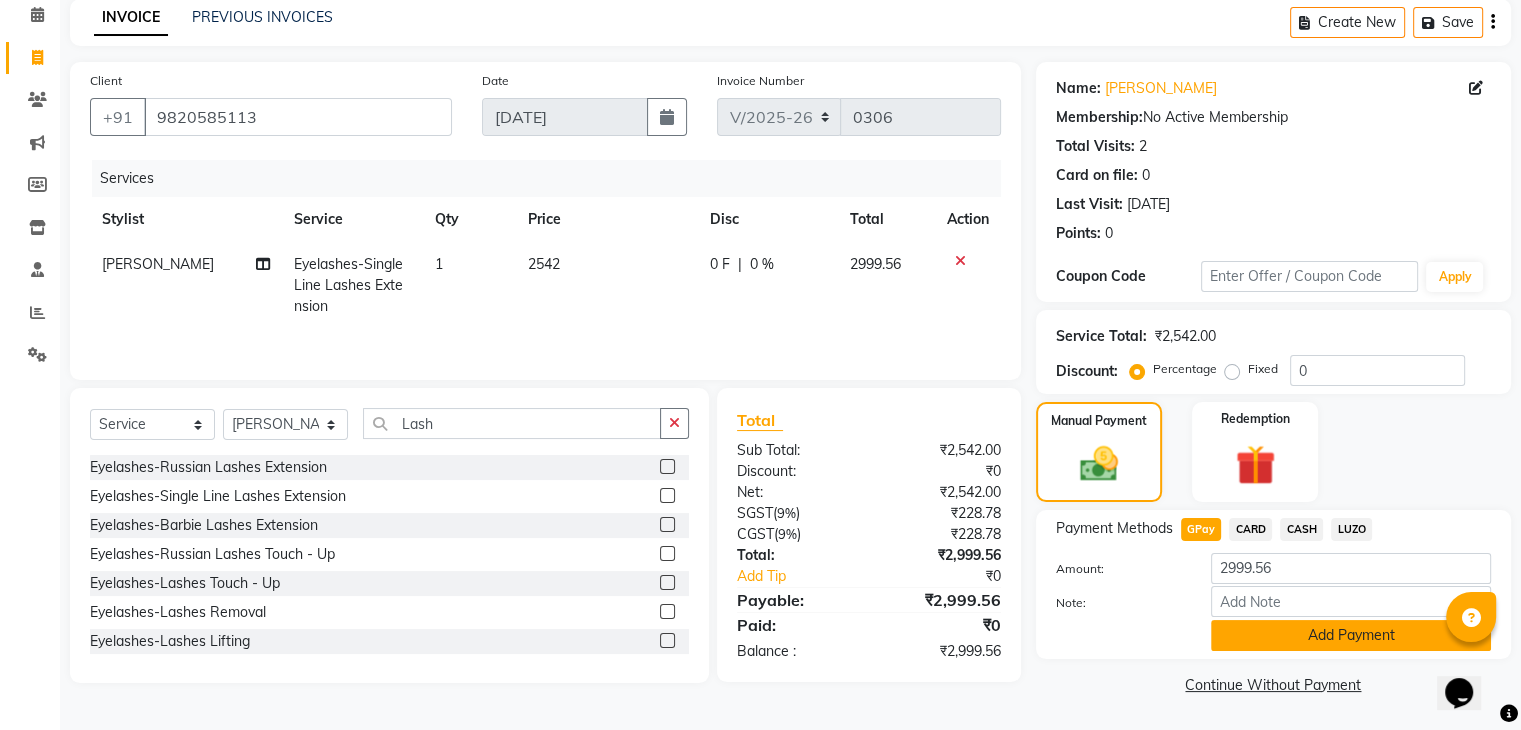 click on "Add Payment" 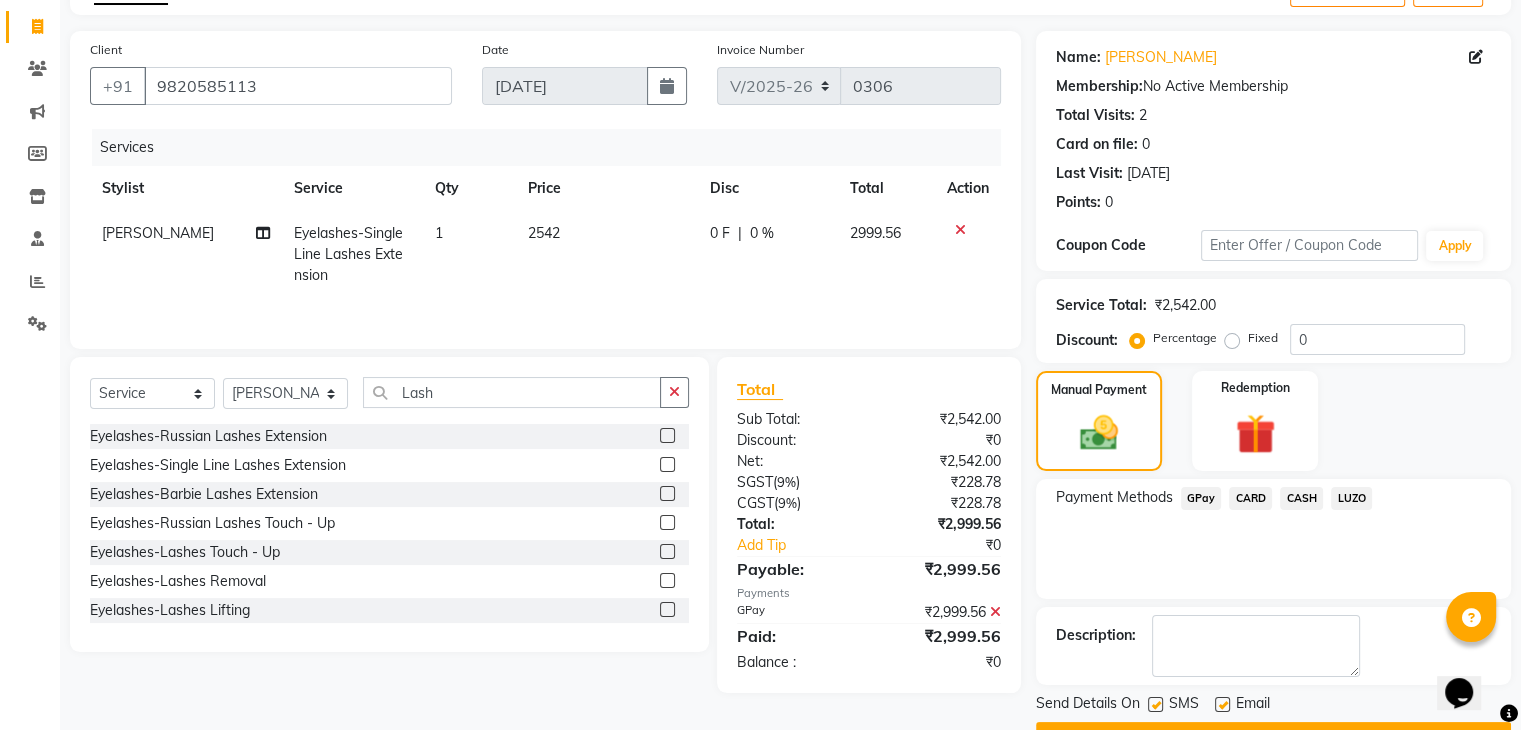 scroll, scrollTop: 171, scrollLeft: 0, axis: vertical 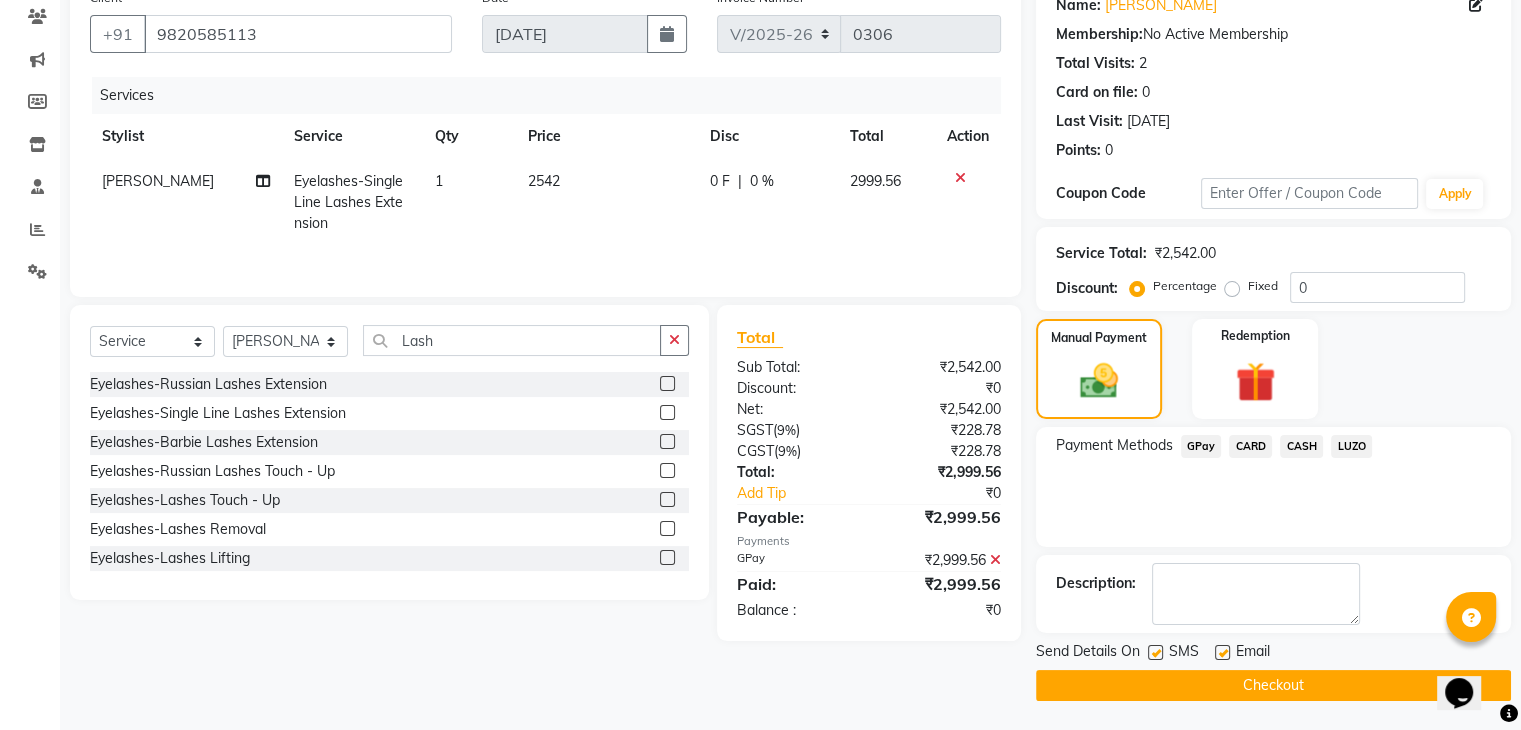 click 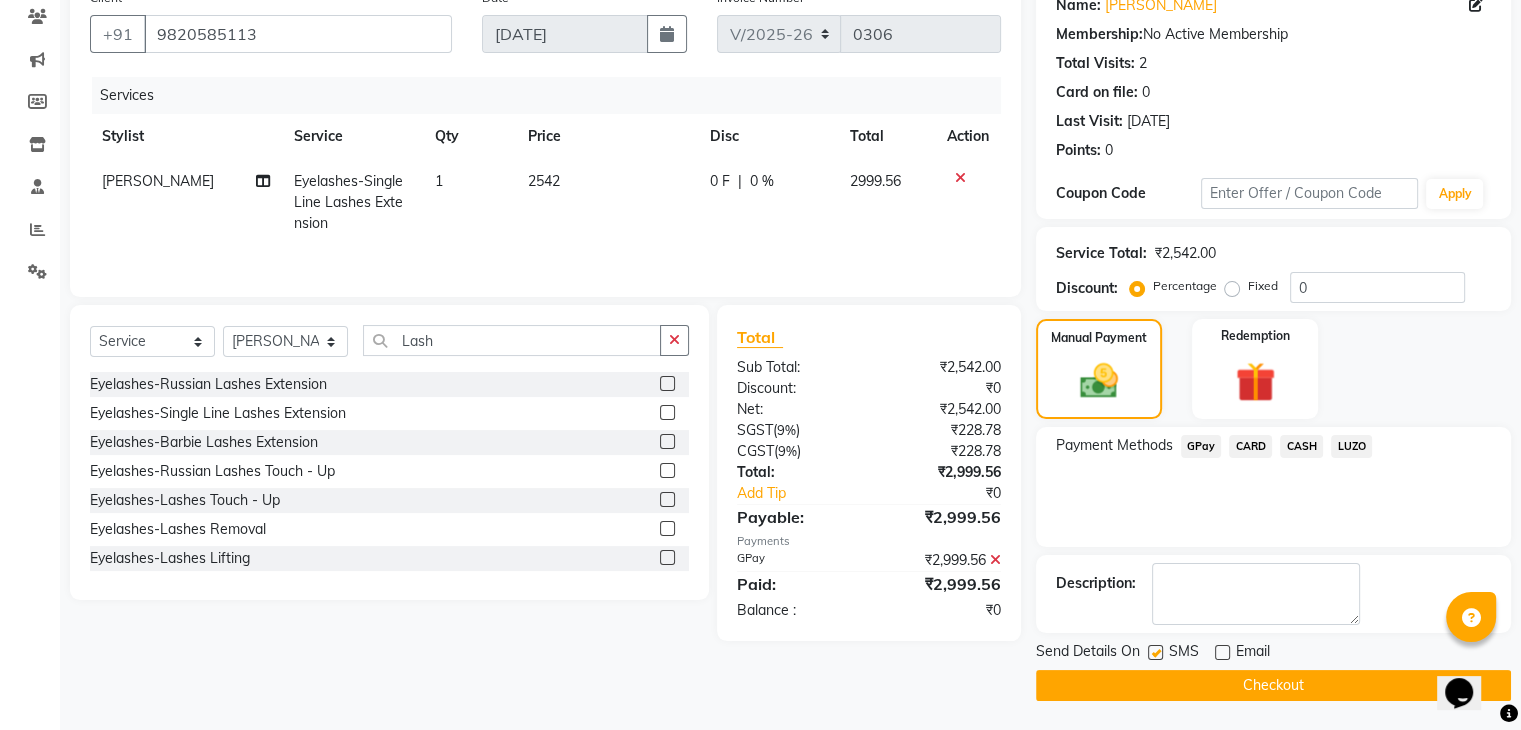 click on "Checkout" 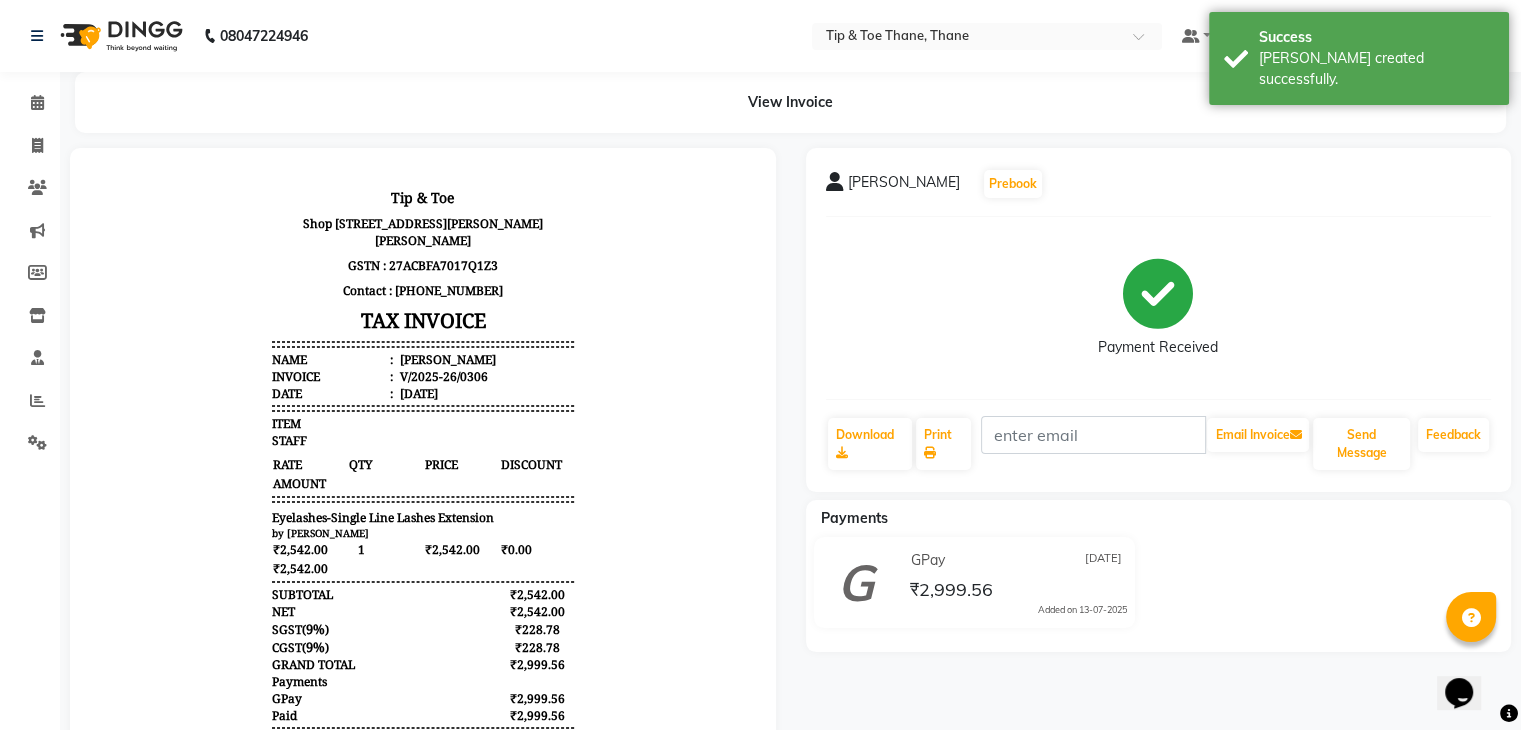 scroll, scrollTop: 0, scrollLeft: 0, axis: both 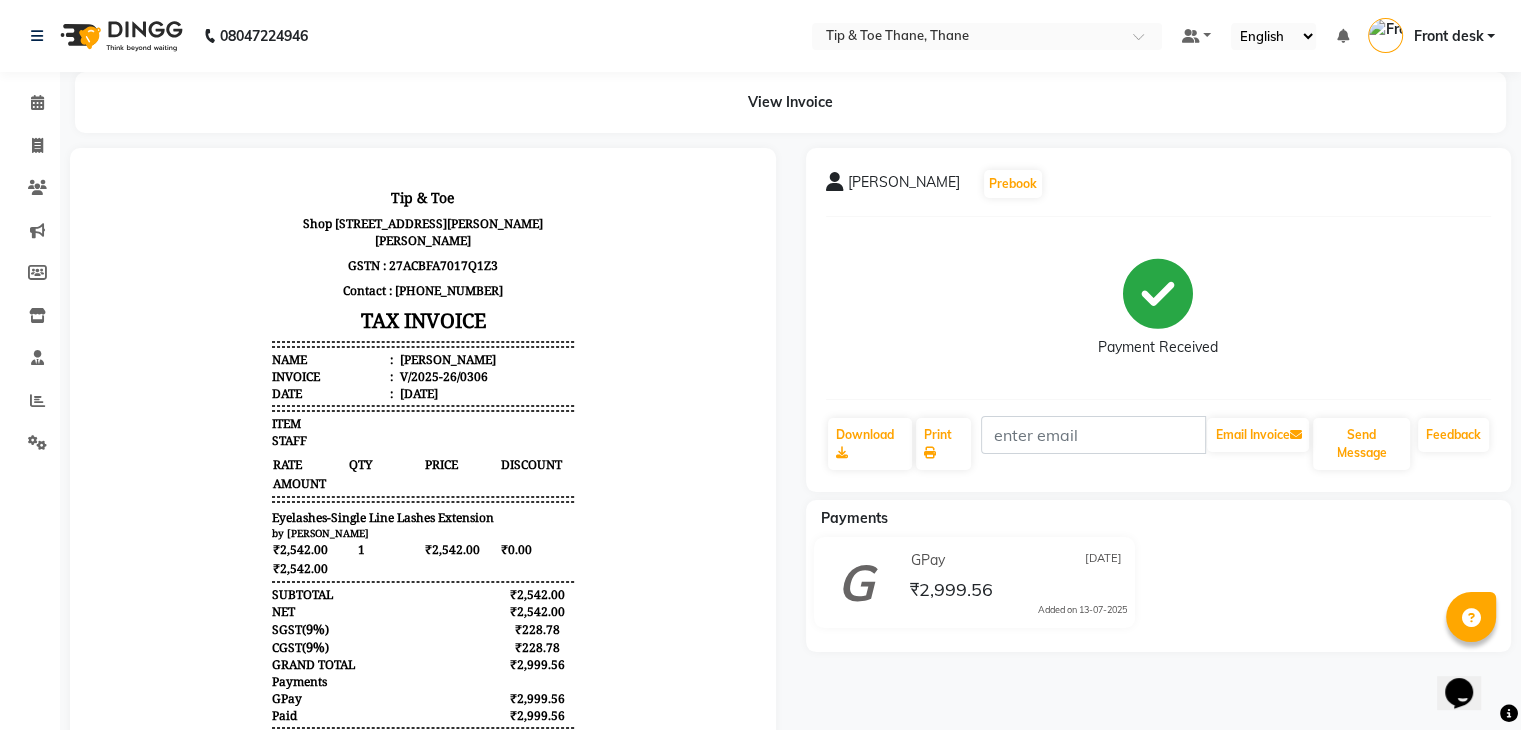 click at bounding box center (423, 411) 